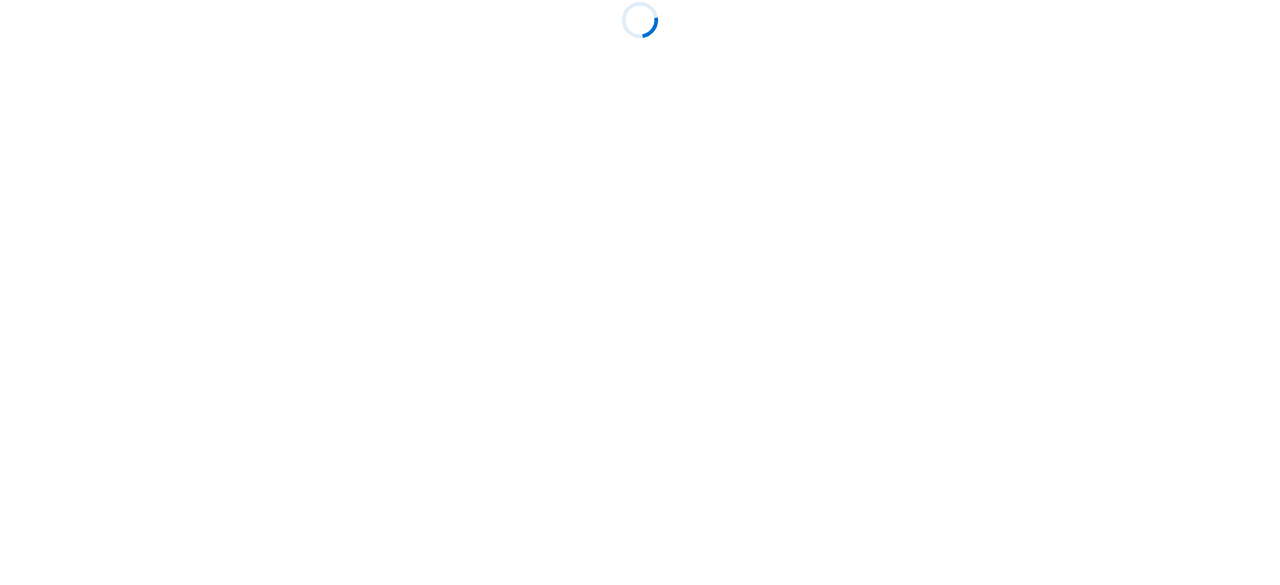 scroll, scrollTop: 0, scrollLeft: 0, axis: both 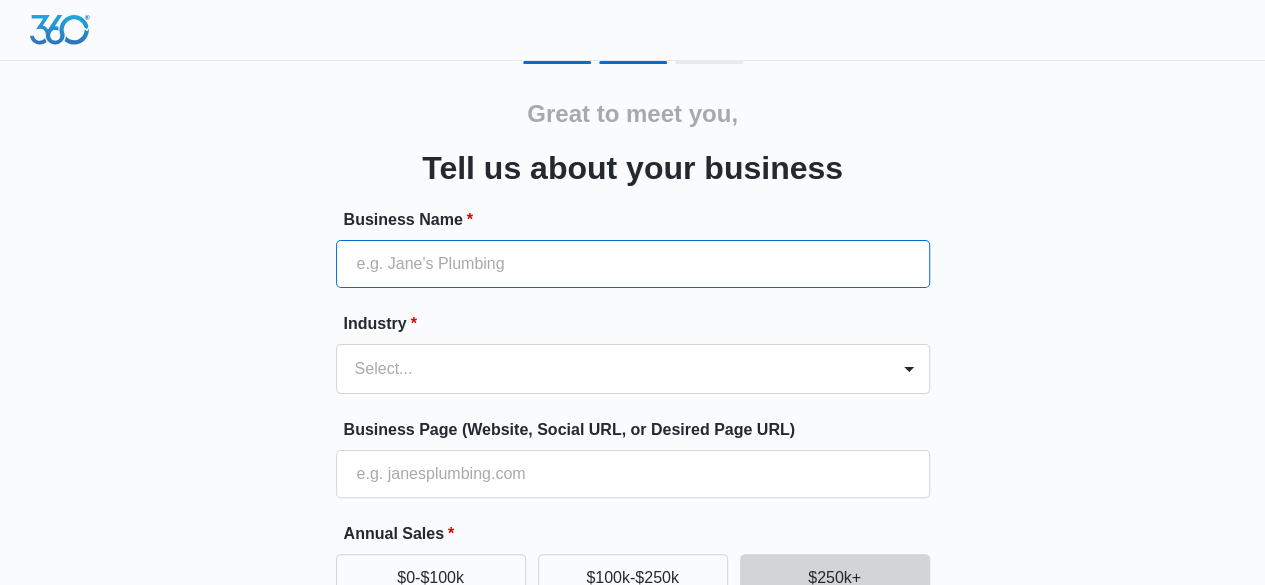 click on "Business Name *" at bounding box center [633, 264] 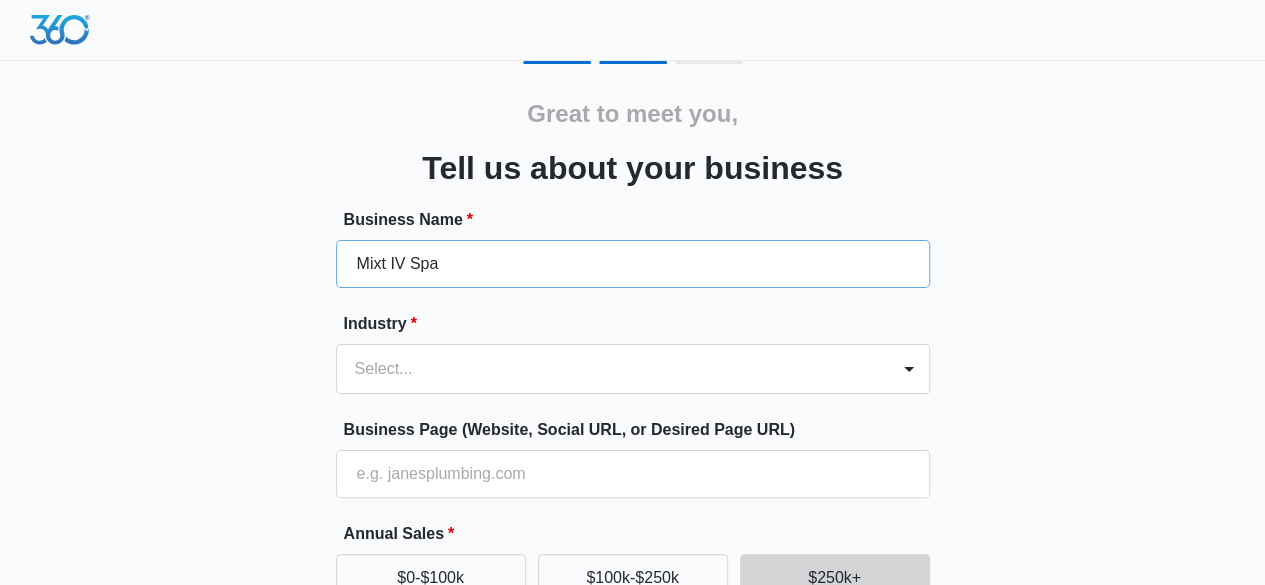 type on "([AREA]) [PHONE]-[NUMBER]" 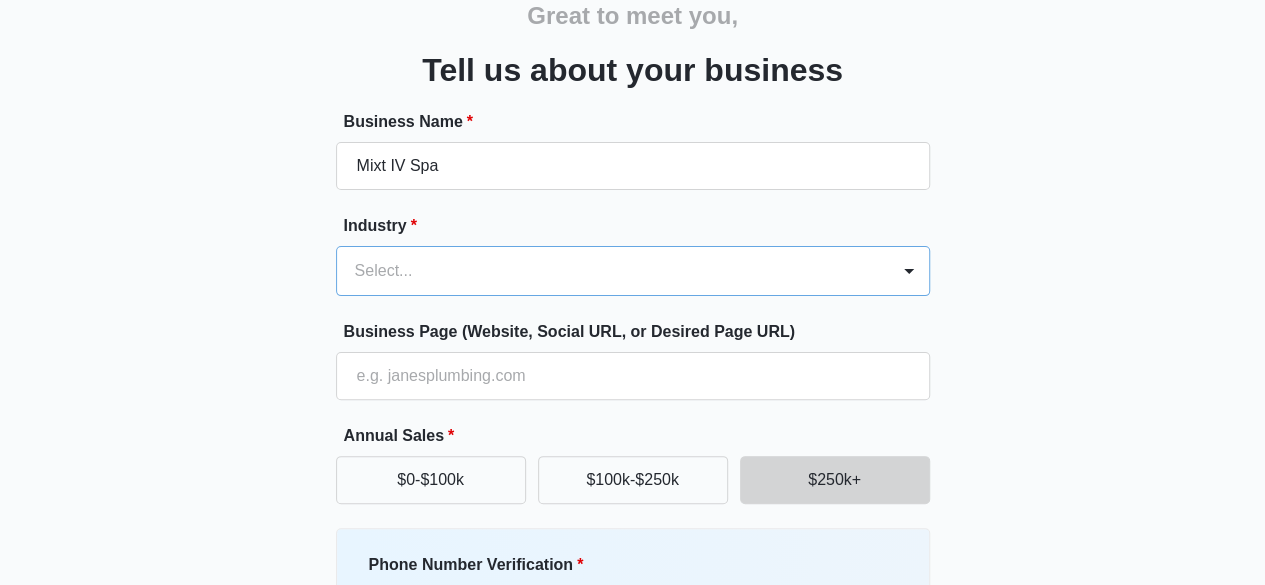 click on "Select..." at bounding box center (633, 271) 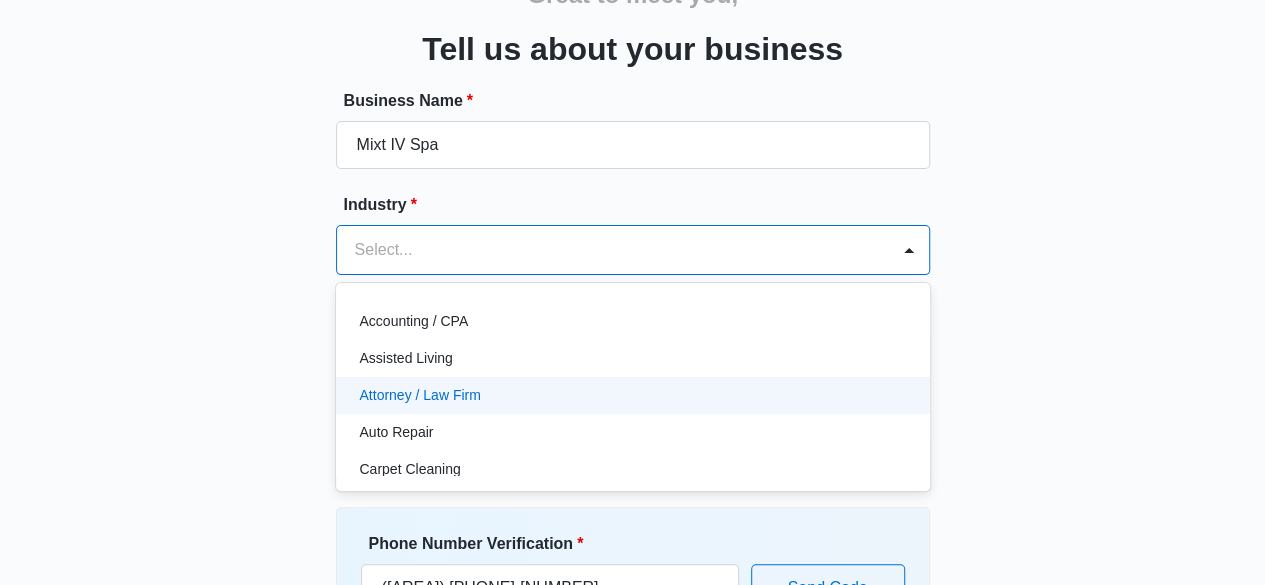 scroll, scrollTop: 130, scrollLeft: 0, axis: vertical 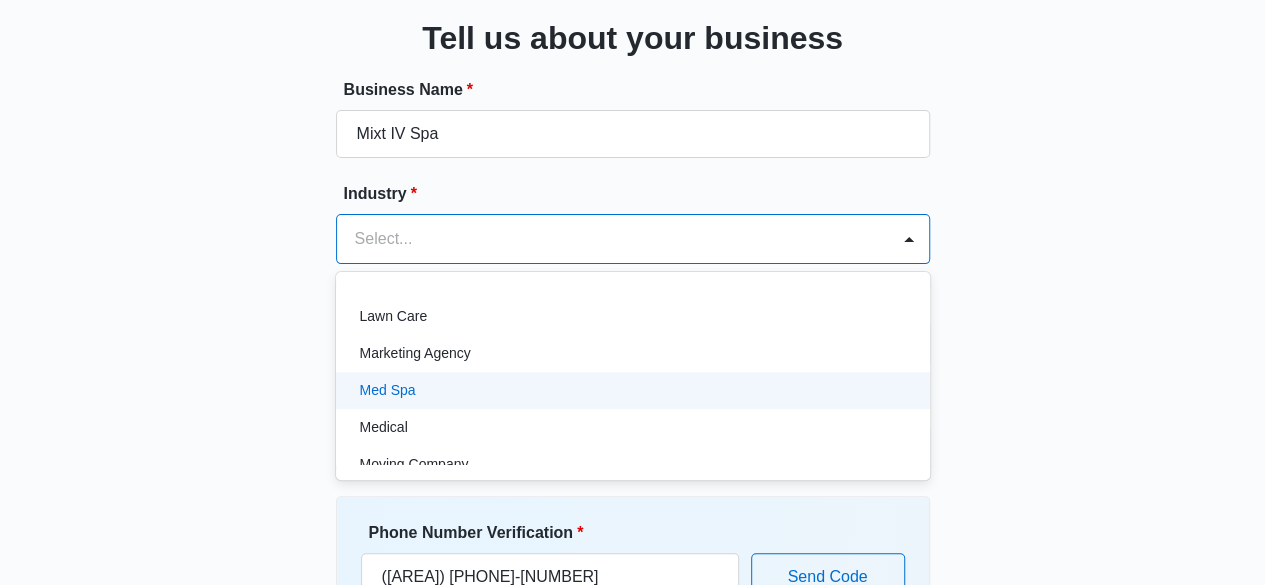 click on "Med Spa" at bounding box center (631, 390) 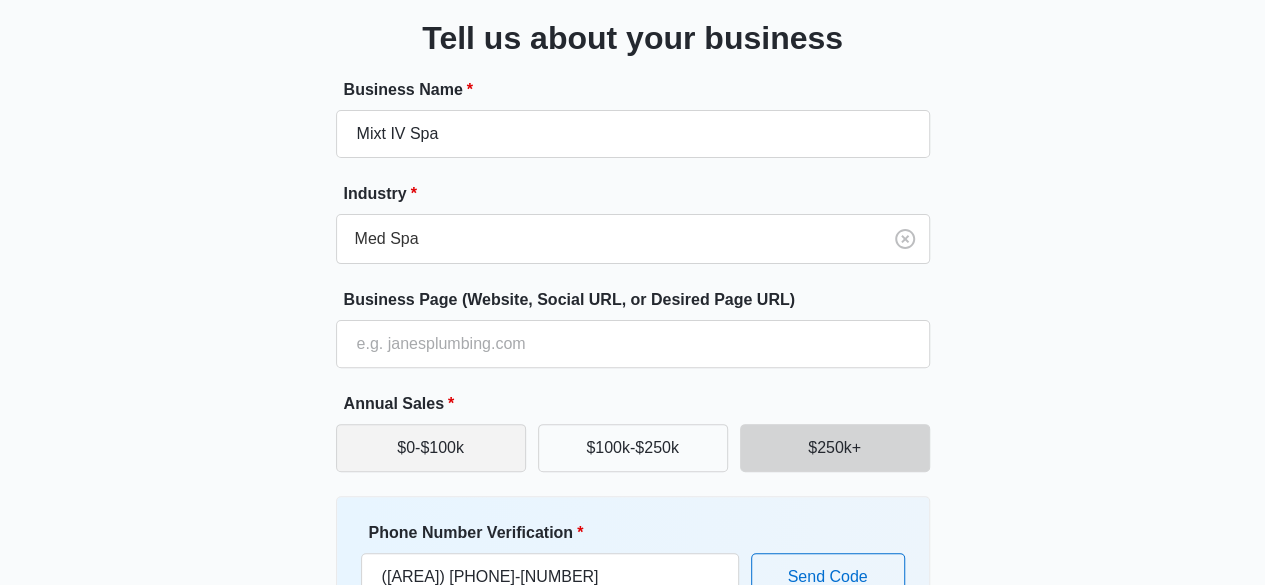 click on "$0-$100k" at bounding box center [431, 448] 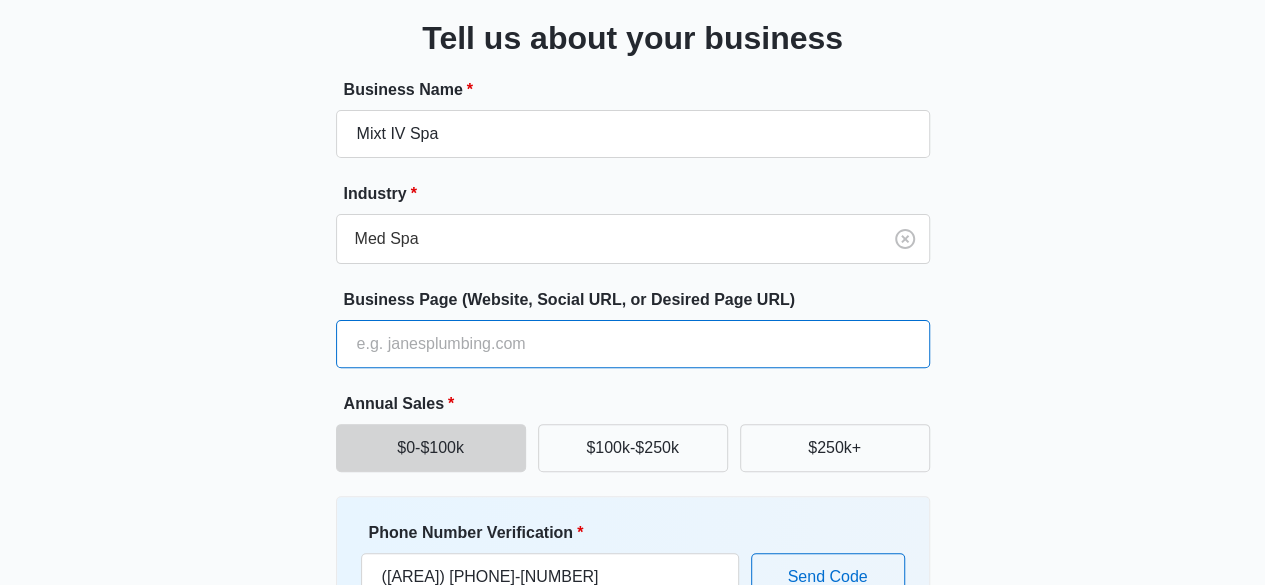 click on "Business Page (Website, Social URL, or Desired Page URL)" at bounding box center [633, 344] 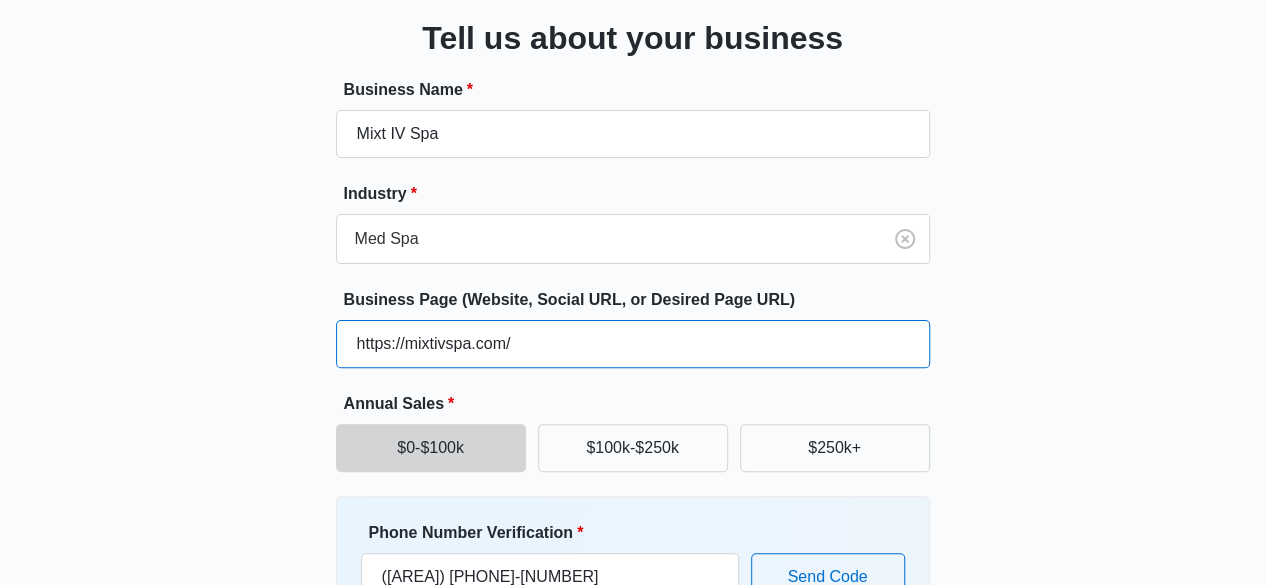 scroll, scrollTop: 309, scrollLeft: 0, axis: vertical 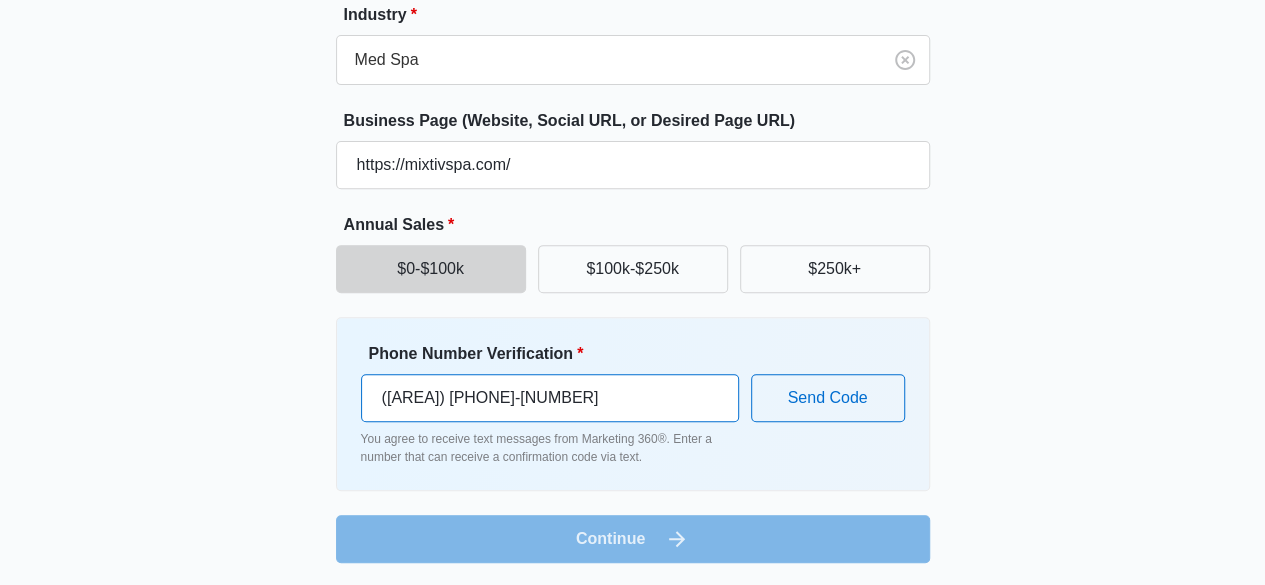 click on "([AREA]) [PHONE]-[NUMBER]" at bounding box center [550, 398] 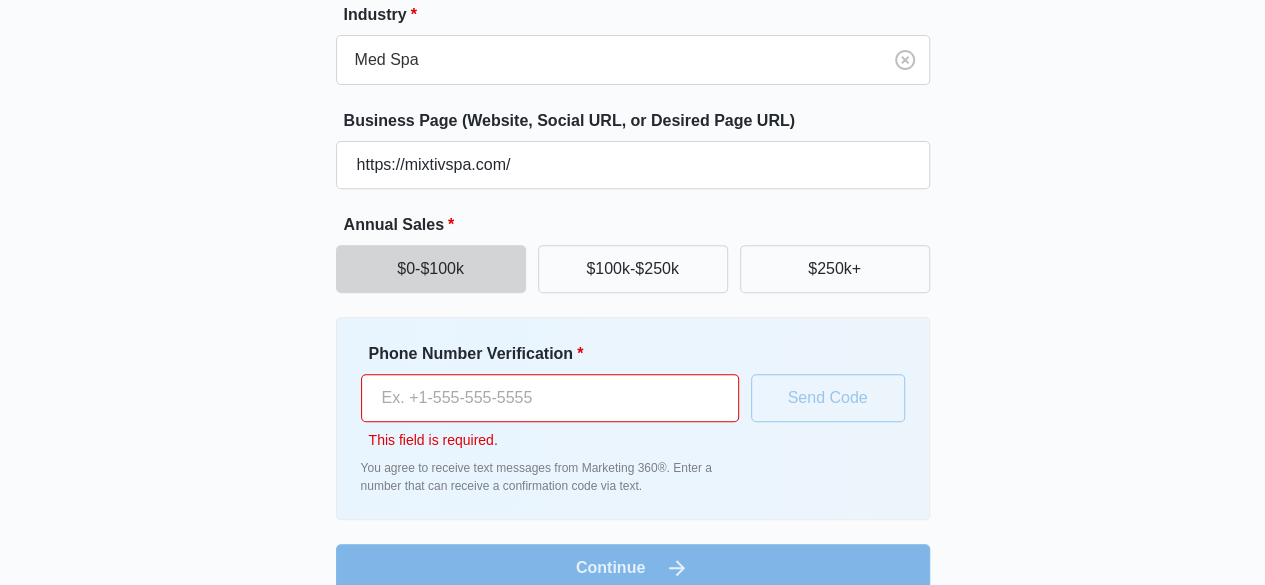 click on "Phone Number Verification *" at bounding box center (550, 398) 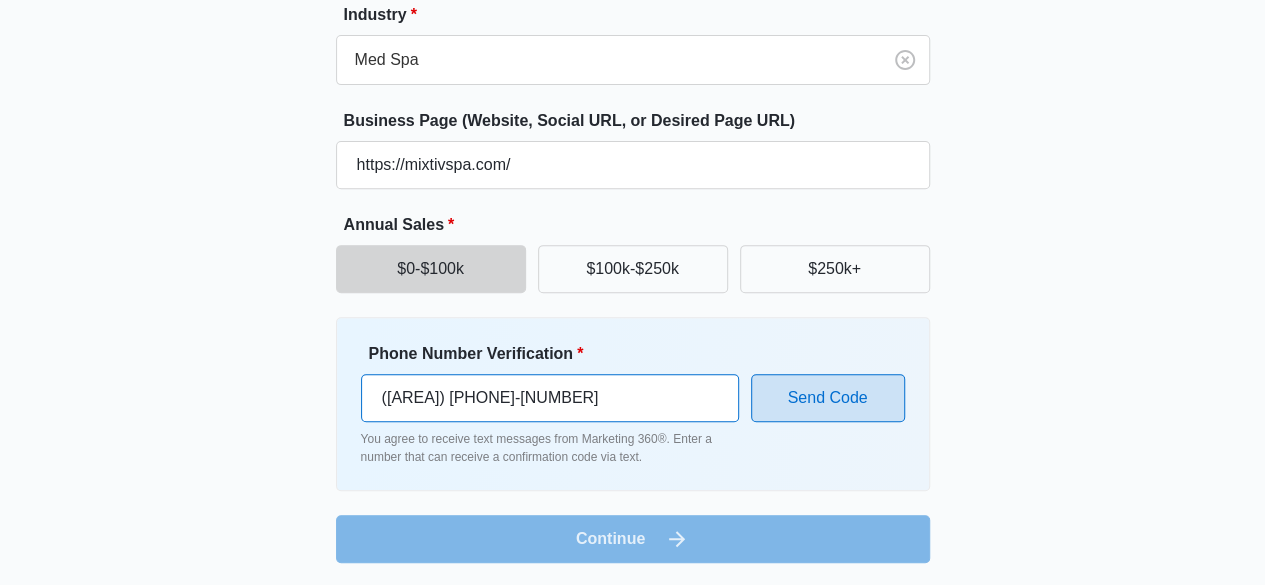 type on "([AREA]) [PHONE]-[NUMBER]" 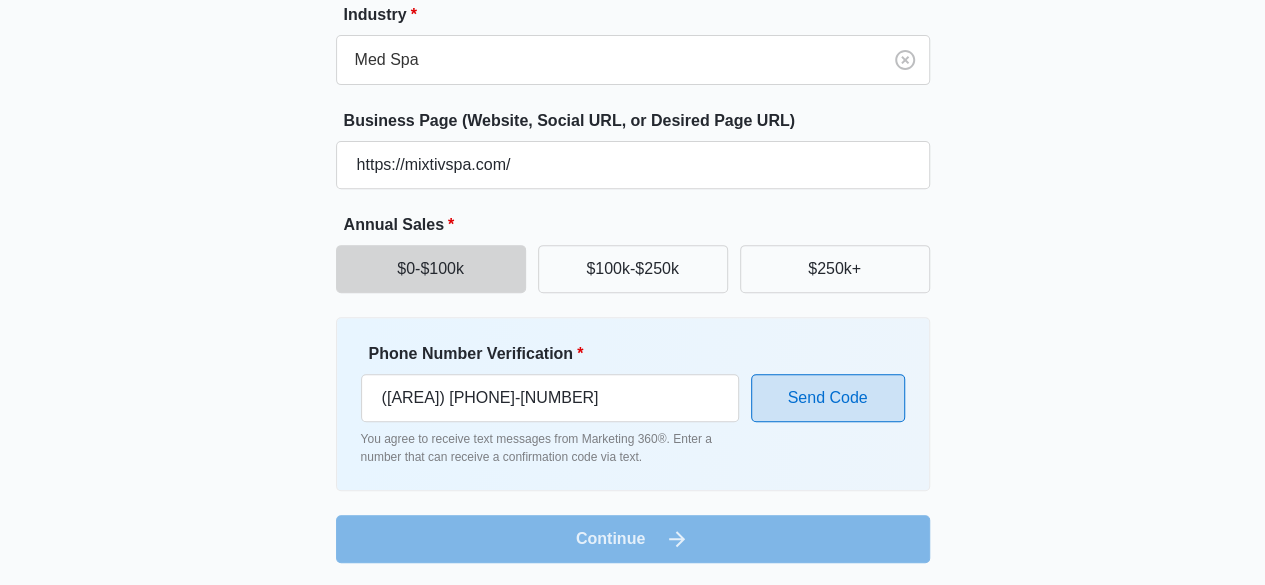 click on "Send Code" at bounding box center (828, 398) 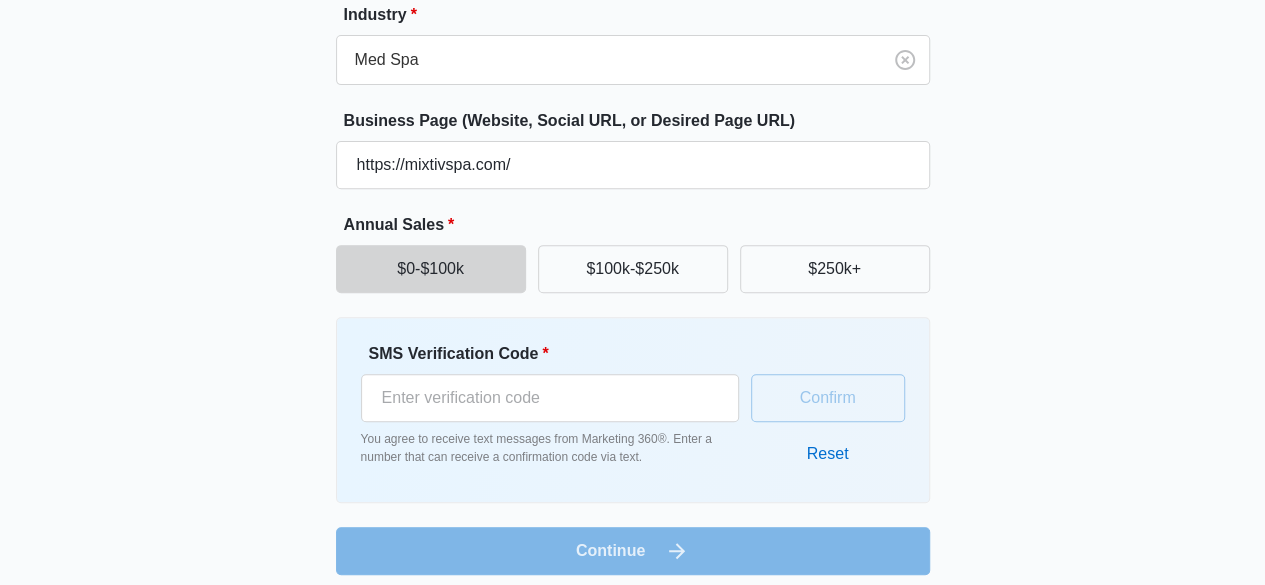 scroll, scrollTop: 321, scrollLeft: 0, axis: vertical 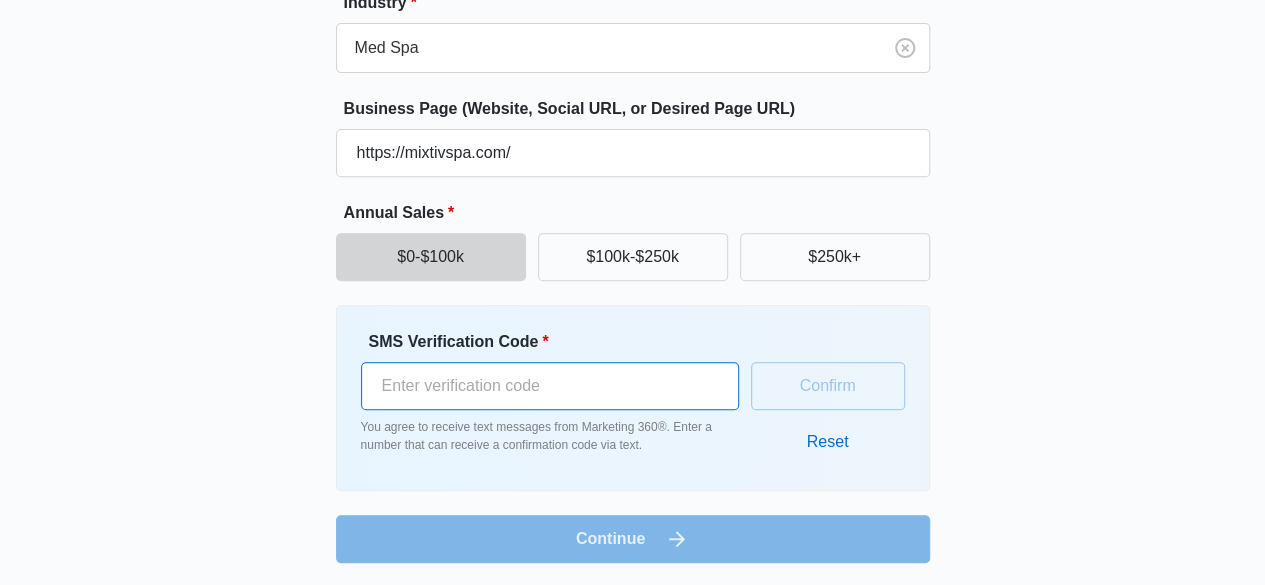 click on "SMS Verification Code *" at bounding box center [550, 386] 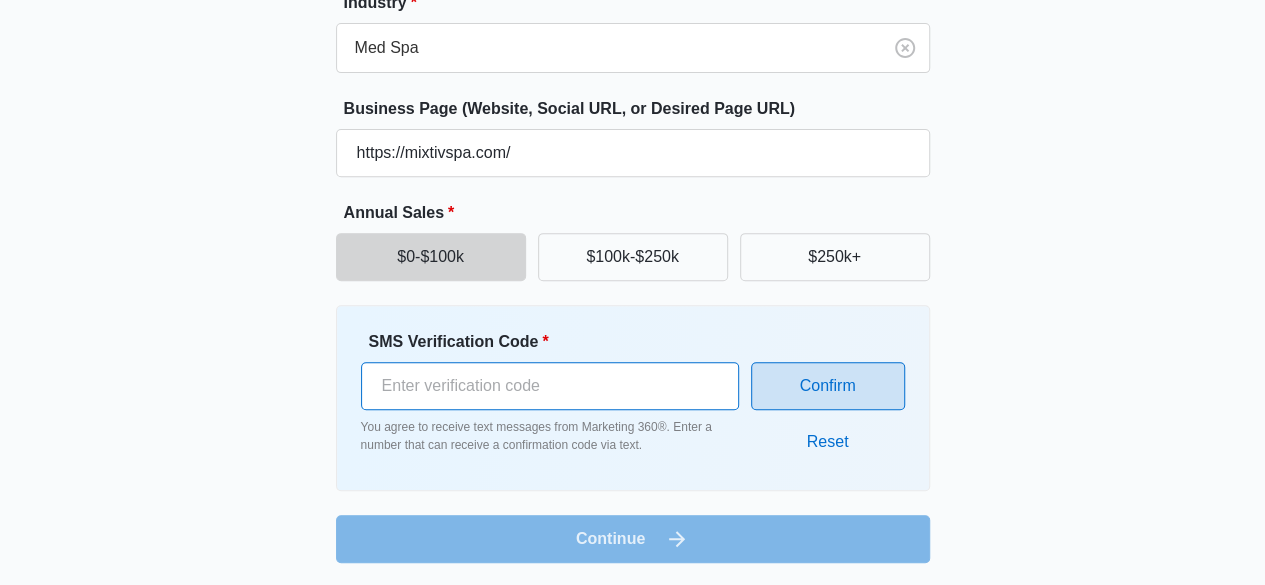 type on "[NUMBER]" 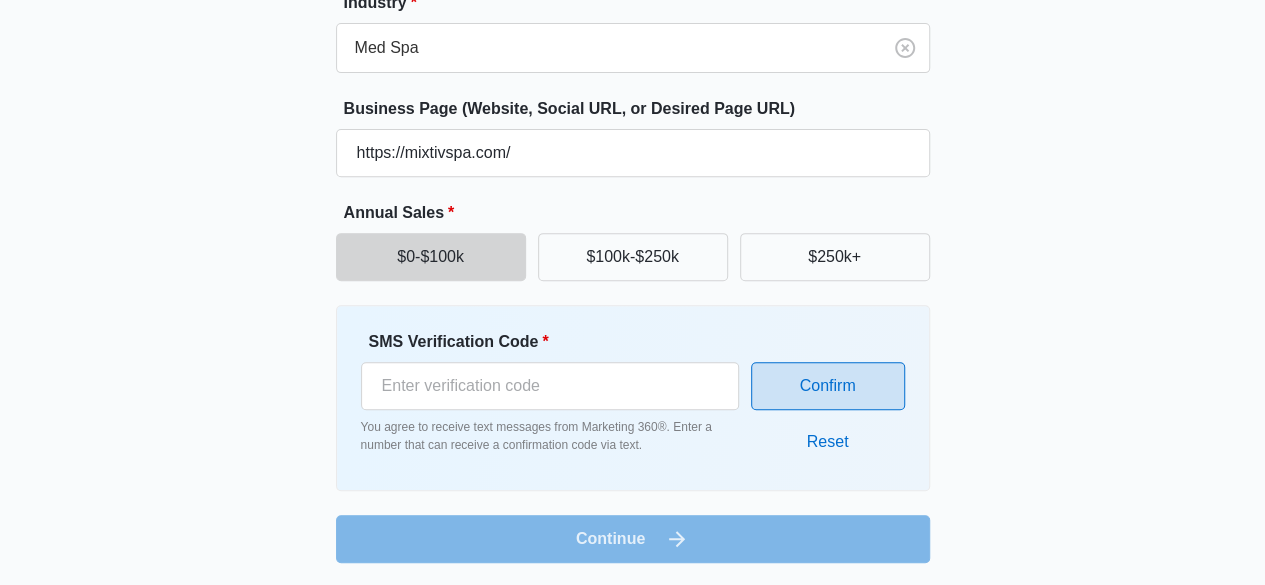 click on "Confirm" at bounding box center (828, 386) 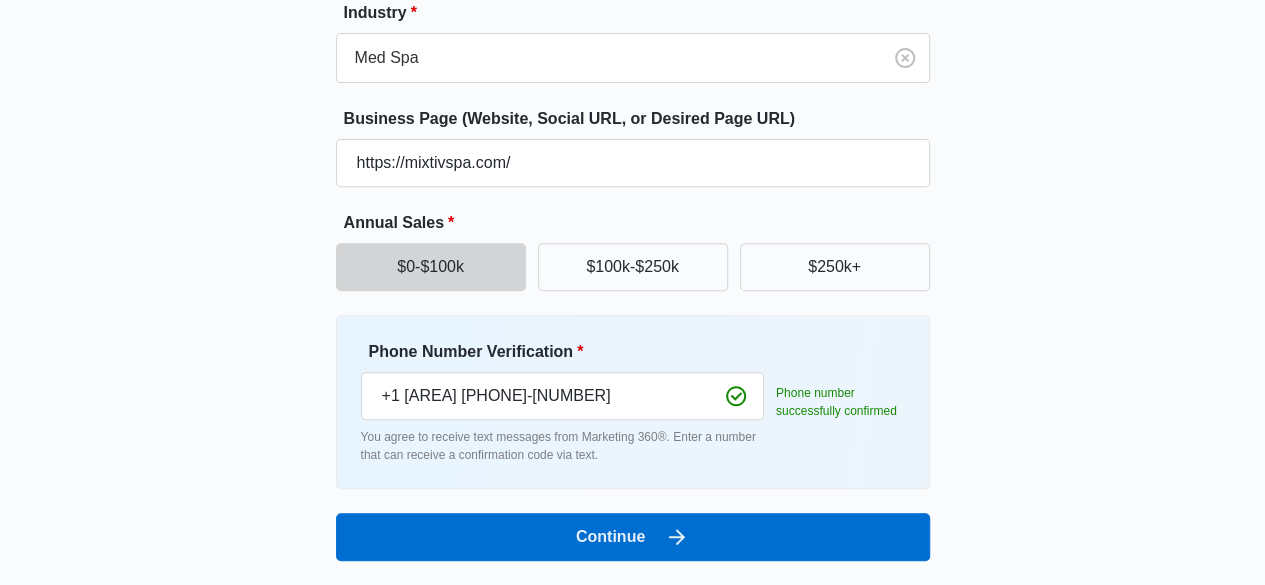 scroll, scrollTop: 309, scrollLeft: 0, axis: vertical 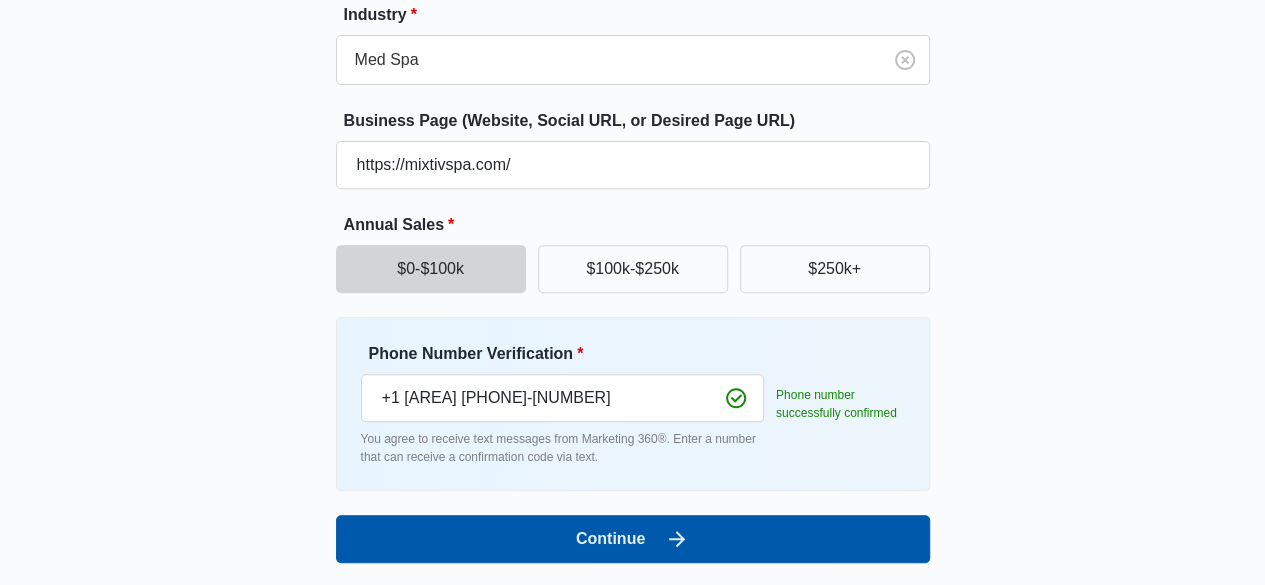 click on "Continue" at bounding box center [633, 539] 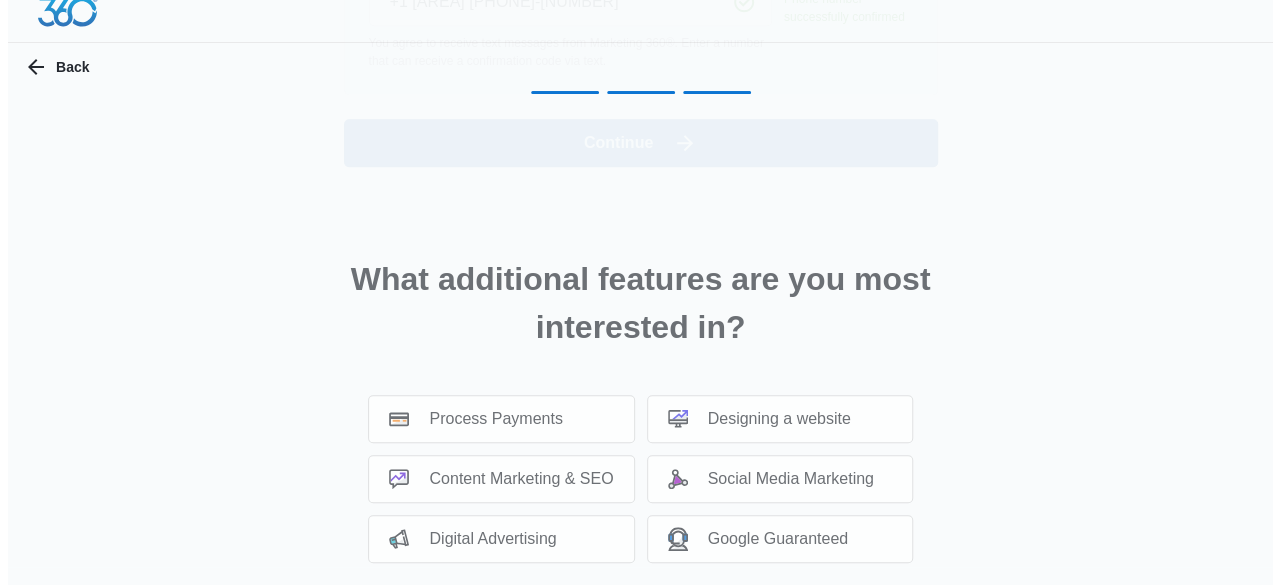 scroll, scrollTop: 0, scrollLeft: 0, axis: both 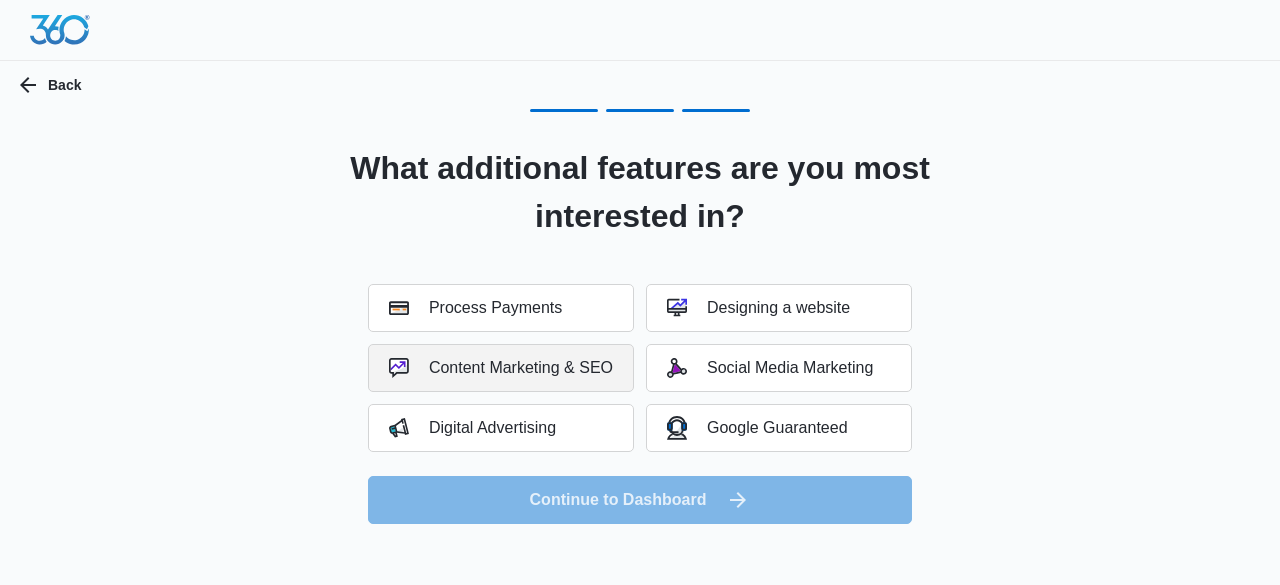 click on "Content Marketing & SEO" at bounding box center [501, 368] 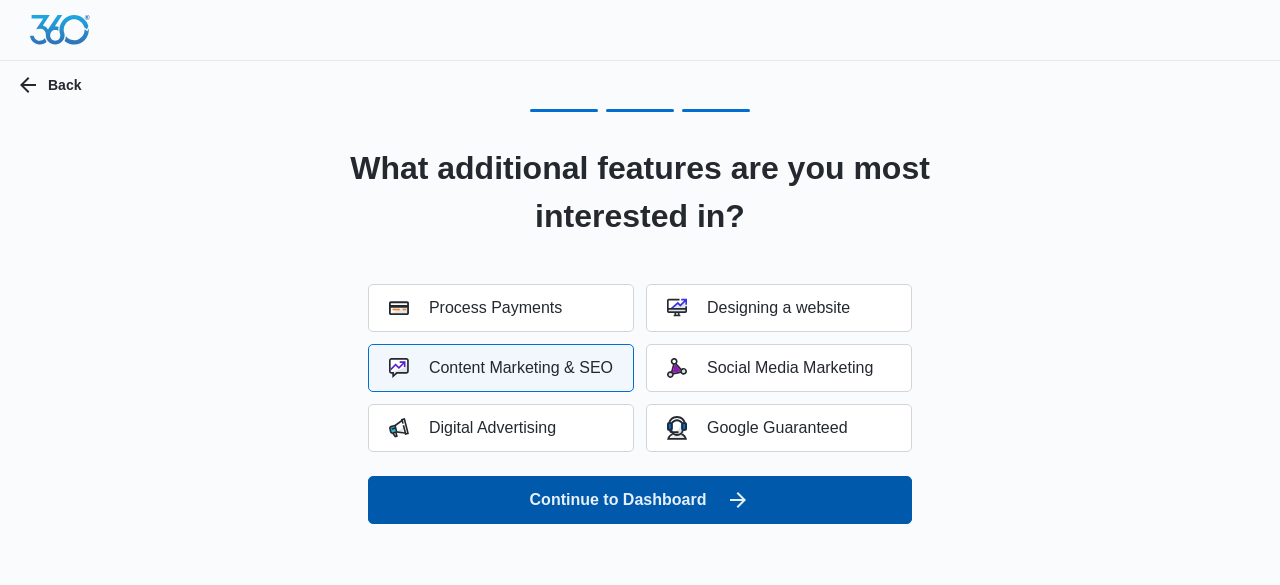 click on "Continue to Dashboard" at bounding box center (640, 500) 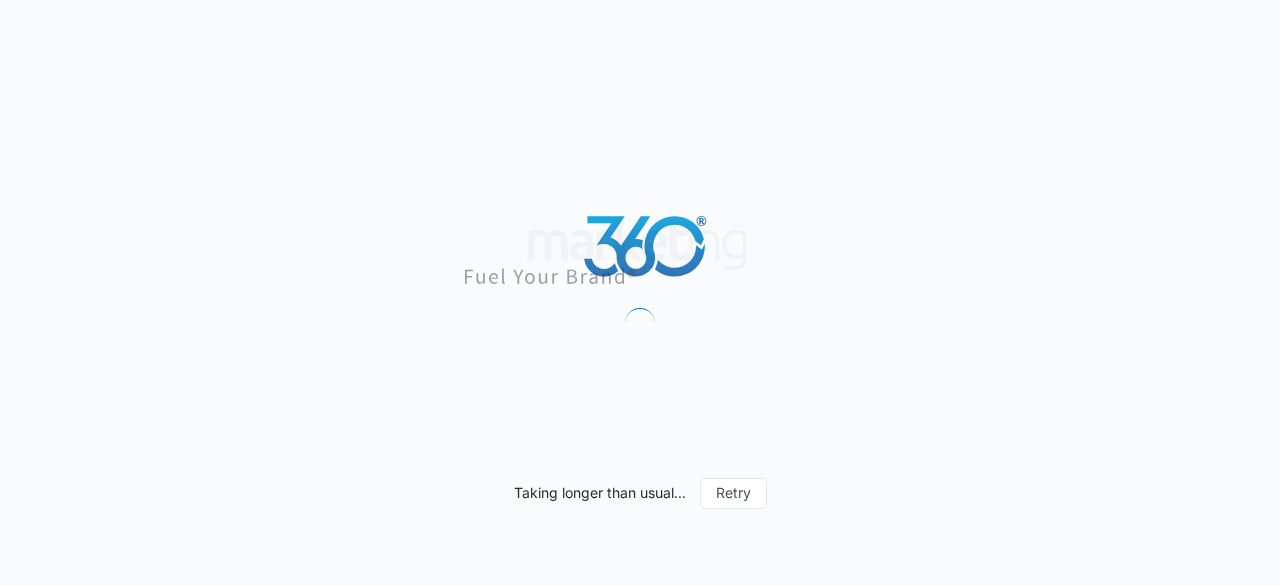 scroll, scrollTop: 0, scrollLeft: 0, axis: both 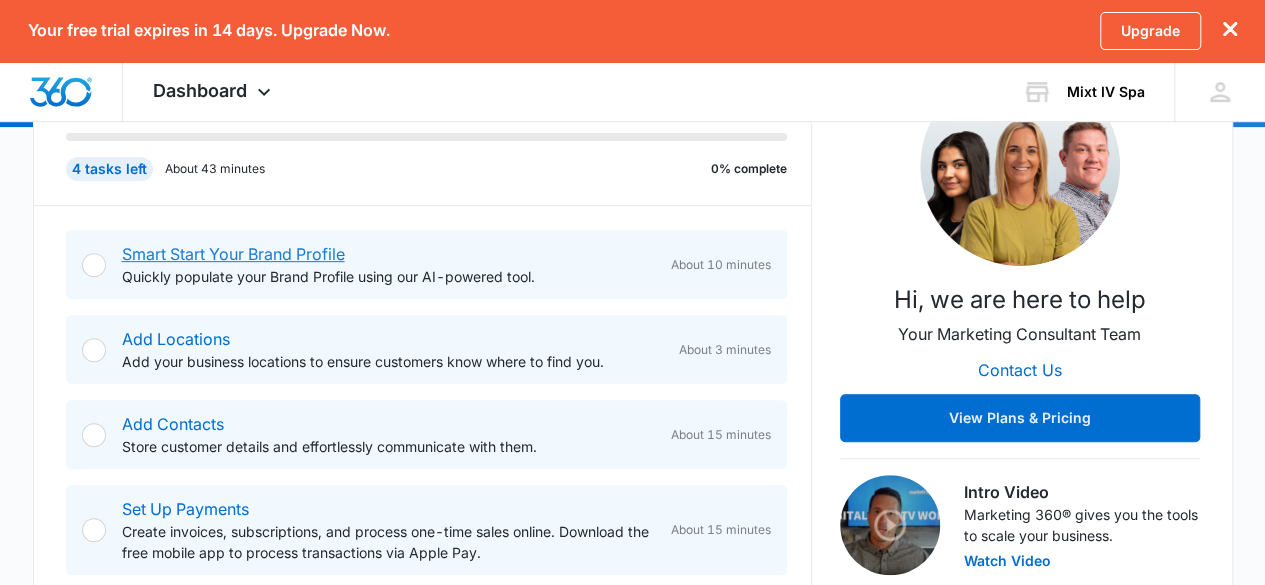 click on "Smart Start Your Brand Profile" at bounding box center [233, 254] 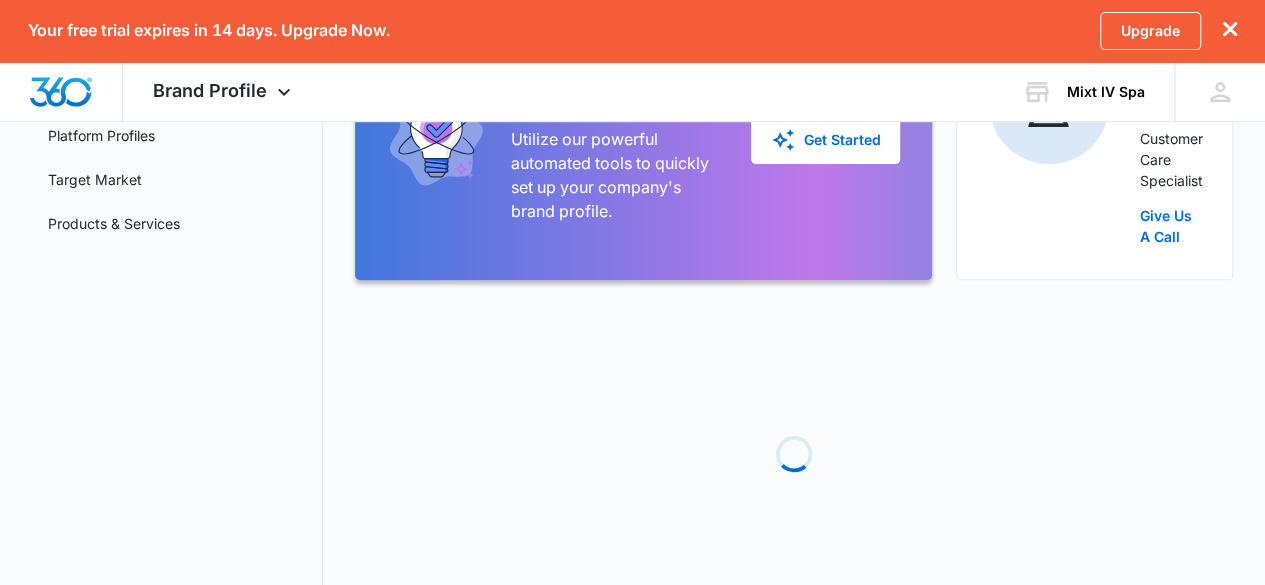 scroll, scrollTop: 0, scrollLeft: 0, axis: both 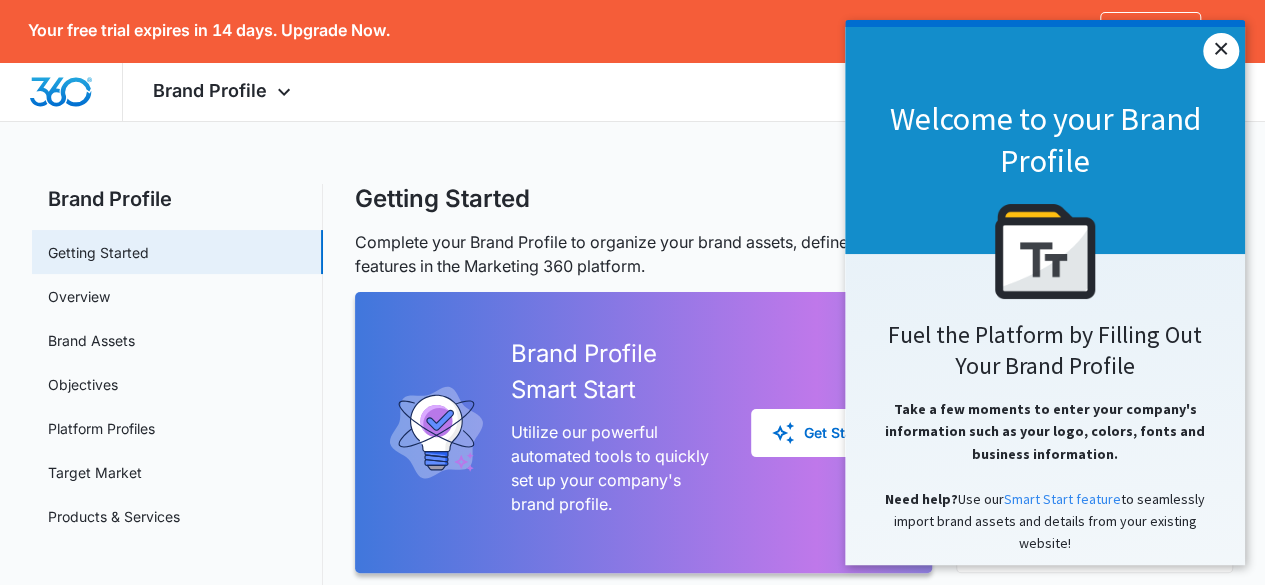 click on "×" at bounding box center [1221, 51] 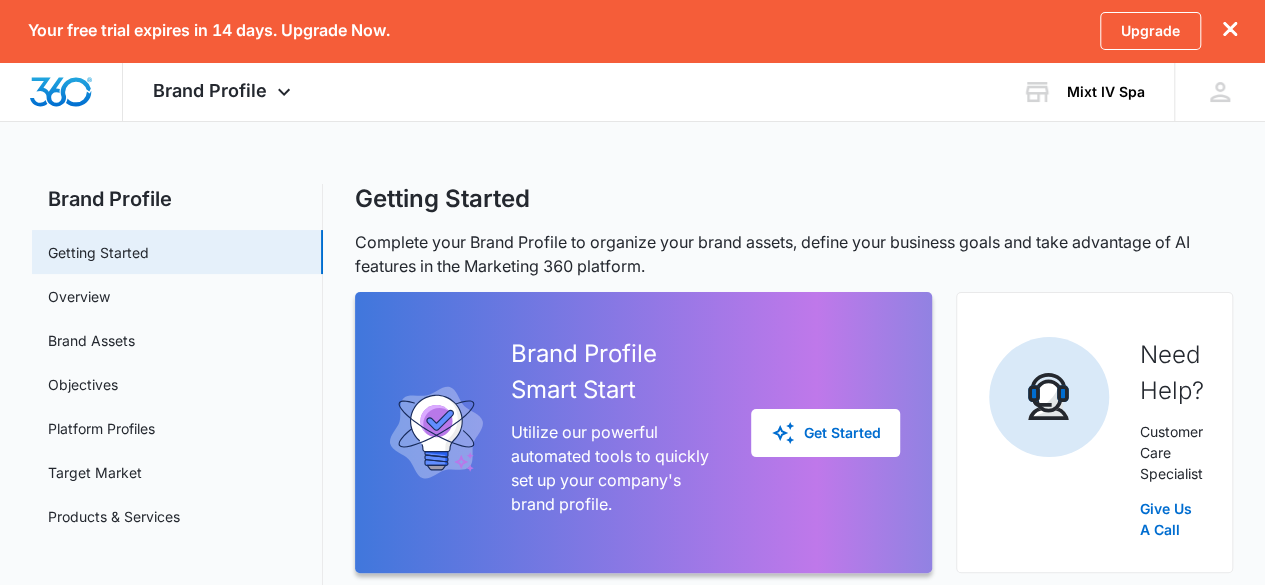 scroll, scrollTop: 2, scrollLeft: 0, axis: vertical 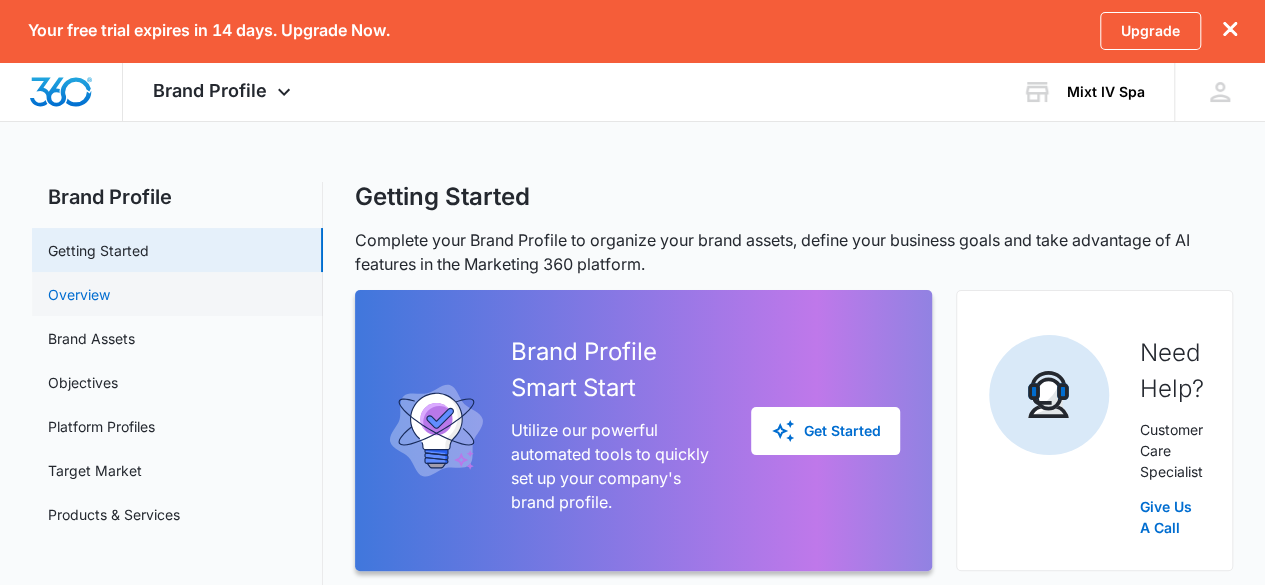 click on "Overview" at bounding box center [79, 294] 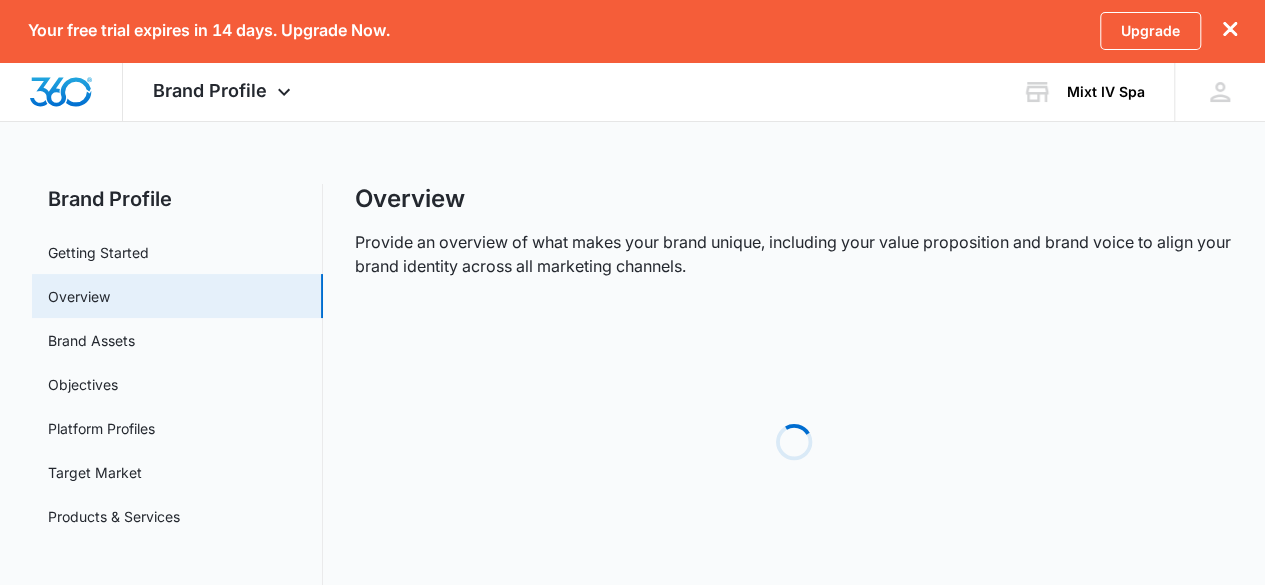 scroll, scrollTop: 0, scrollLeft: 0, axis: both 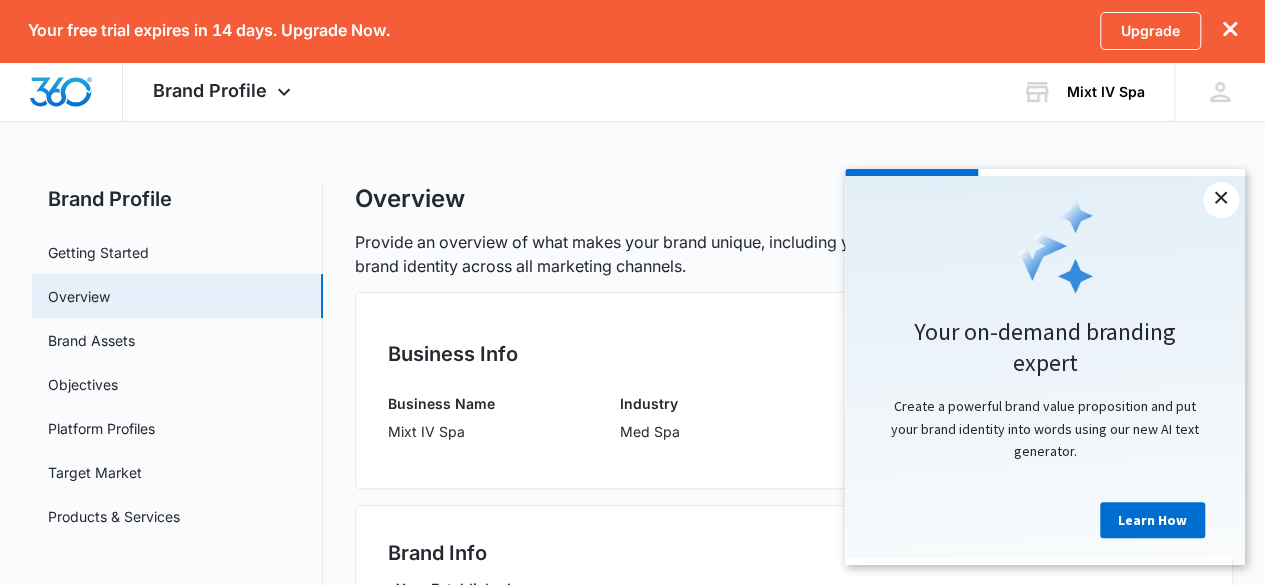 click on "×" at bounding box center (1221, 200) 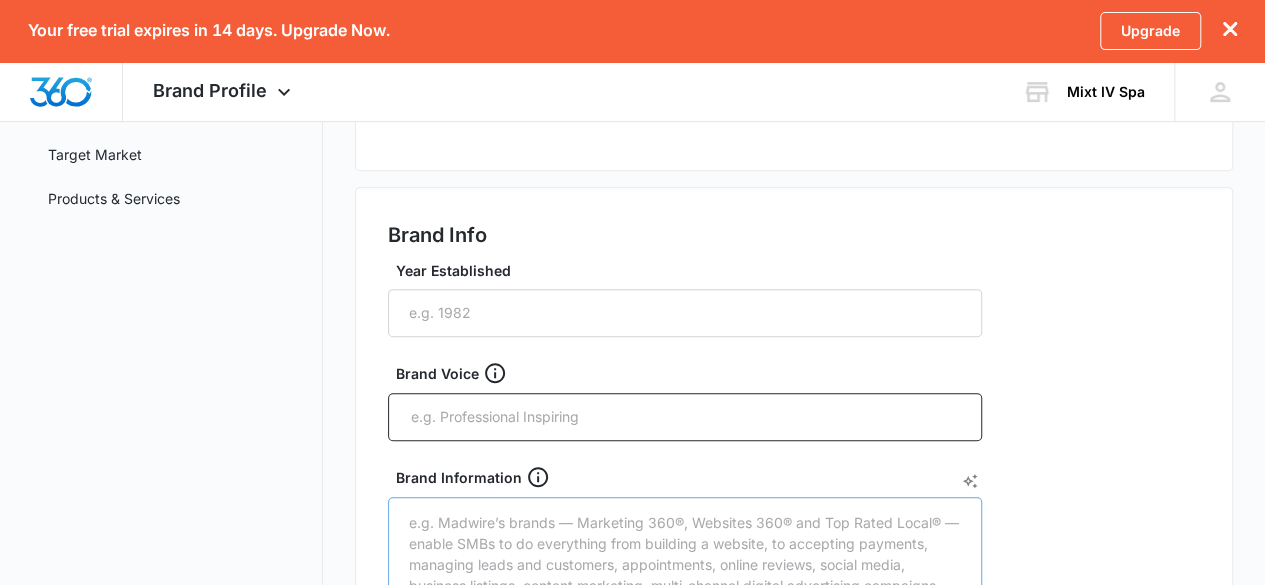 scroll, scrollTop: 314, scrollLeft: 0, axis: vertical 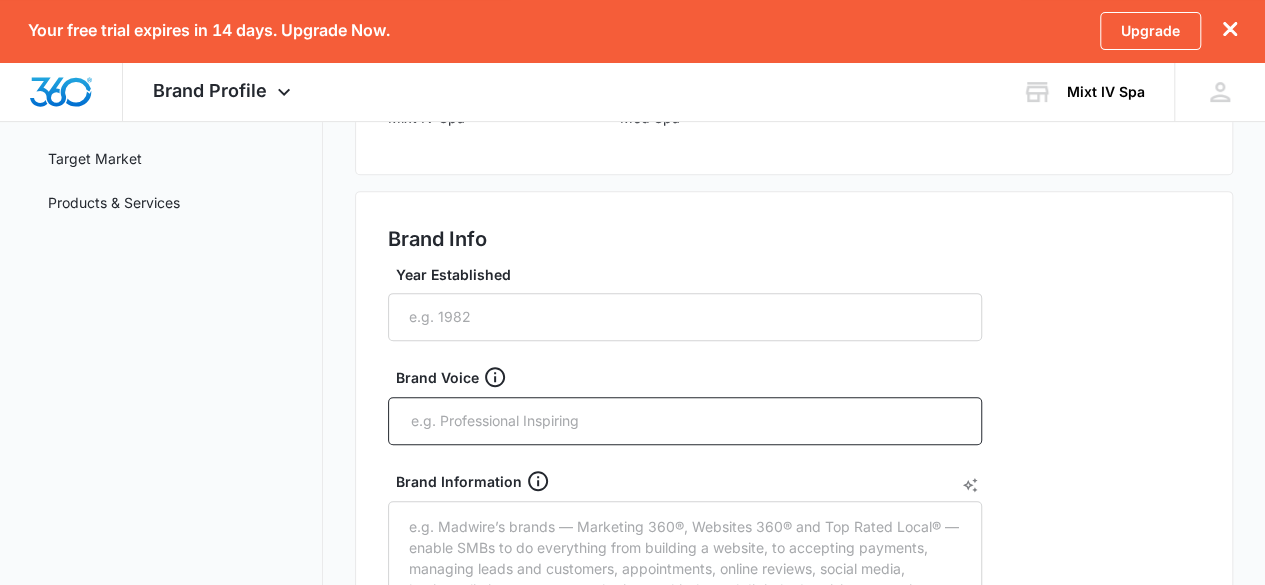 click on "Year Established" at bounding box center [685, 302] 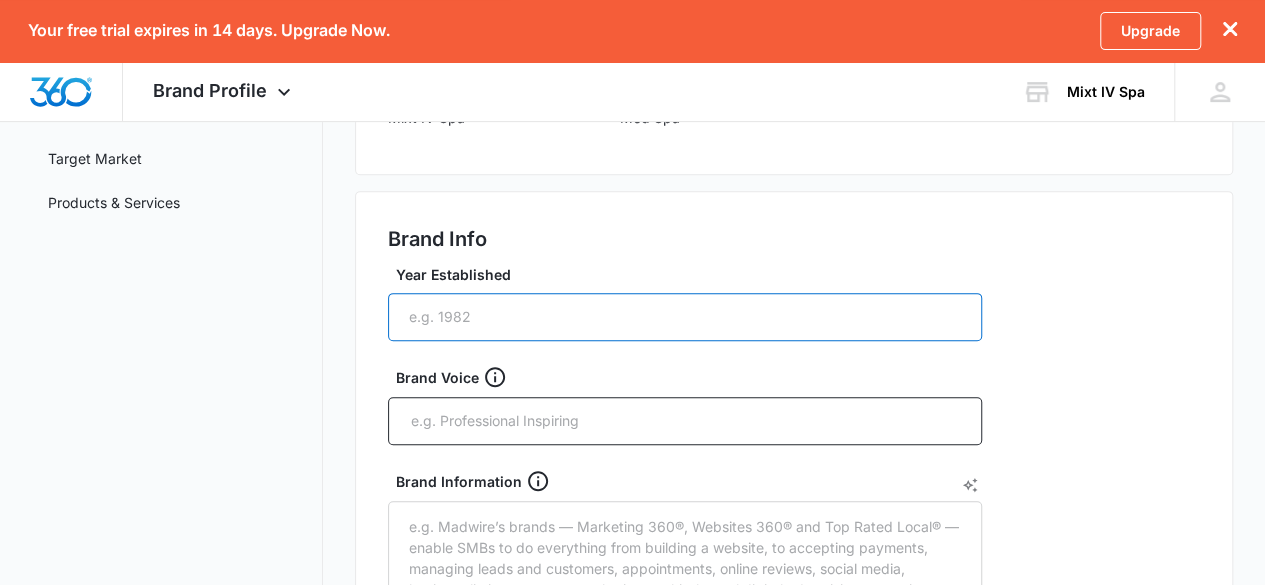 click on "Year Established" at bounding box center (685, 317) 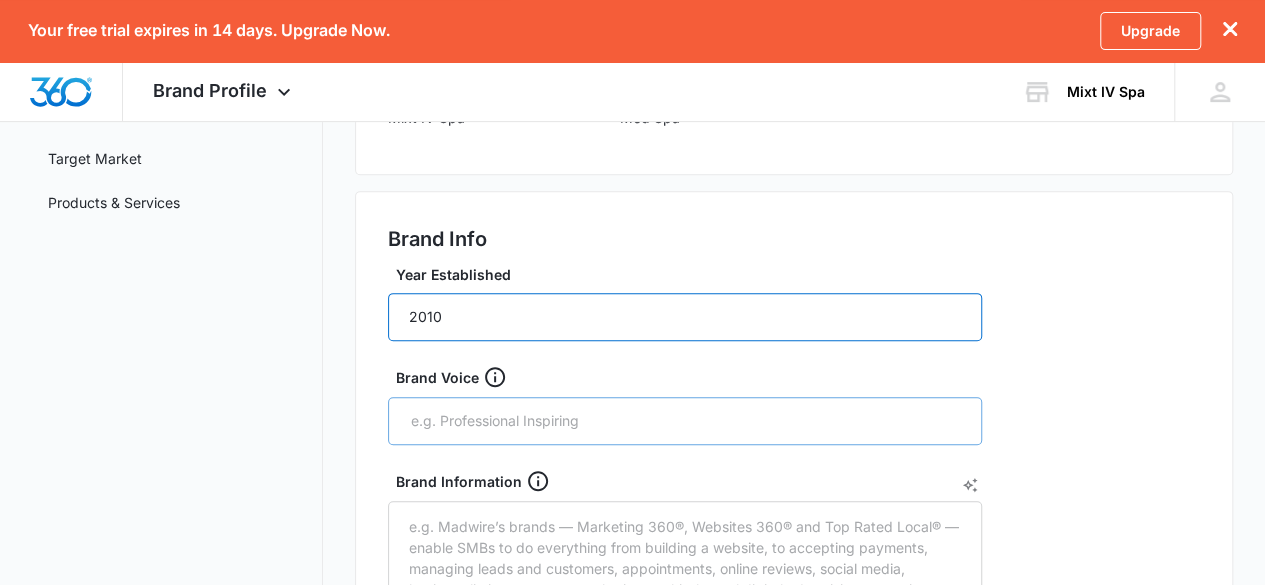 type on "2010" 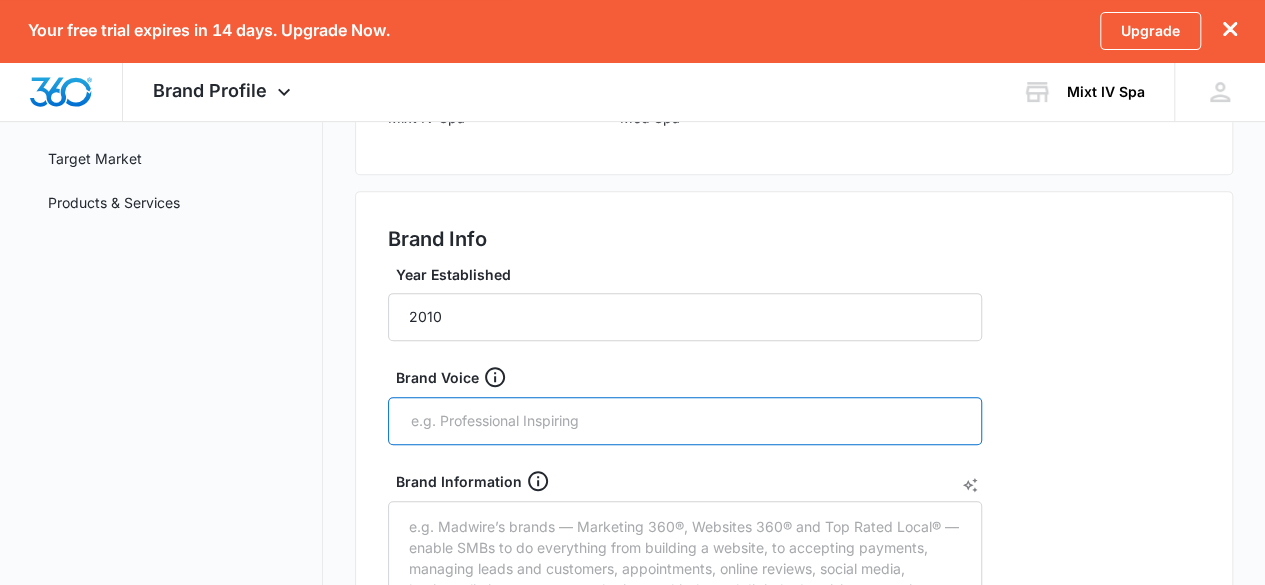 click at bounding box center [687, 421] 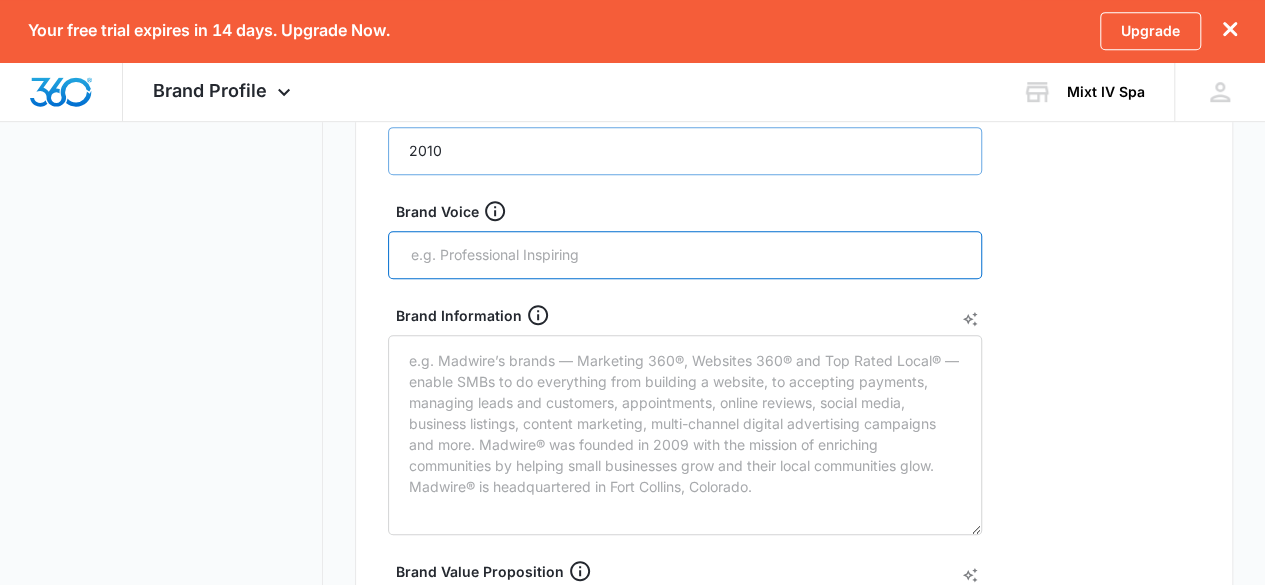 scroll, scrollTop: 482, scrollLeft: 0, axis: vertical 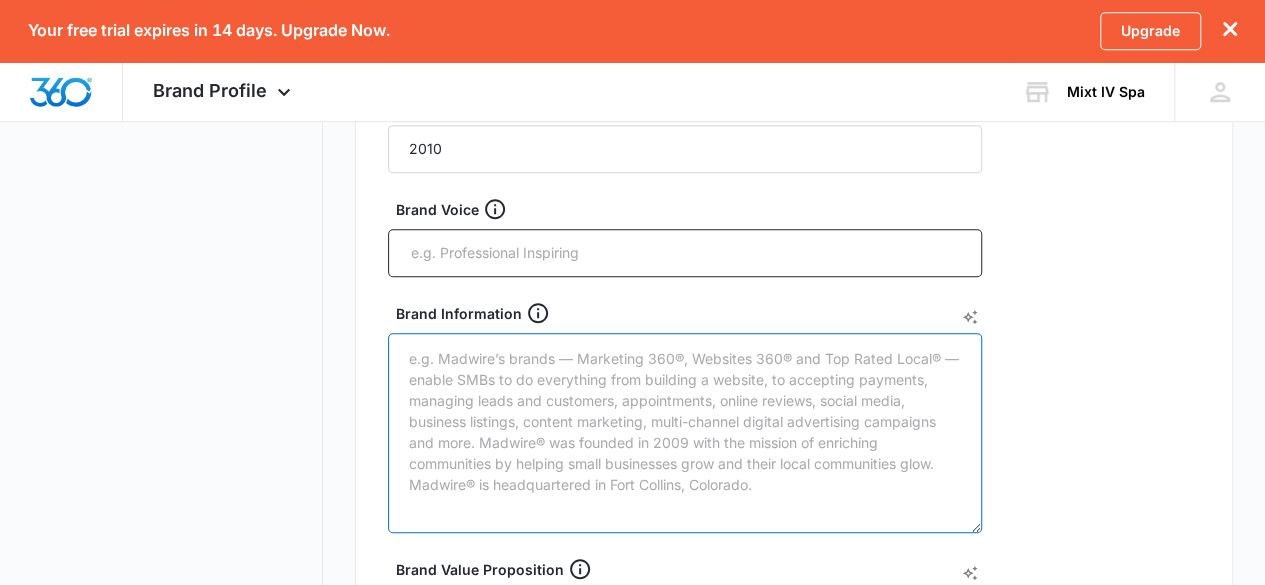 click on "Brand Information" at bounding box center (685, 433) 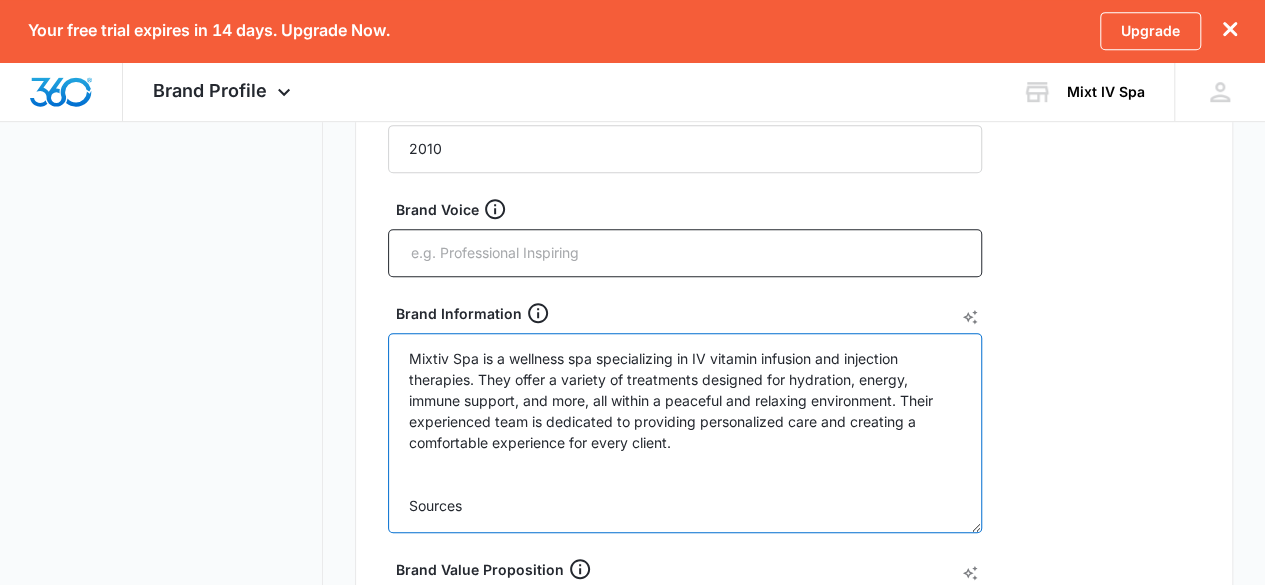 scroll, scrollTop: 128, scrollLeft: 0, axis: vertical 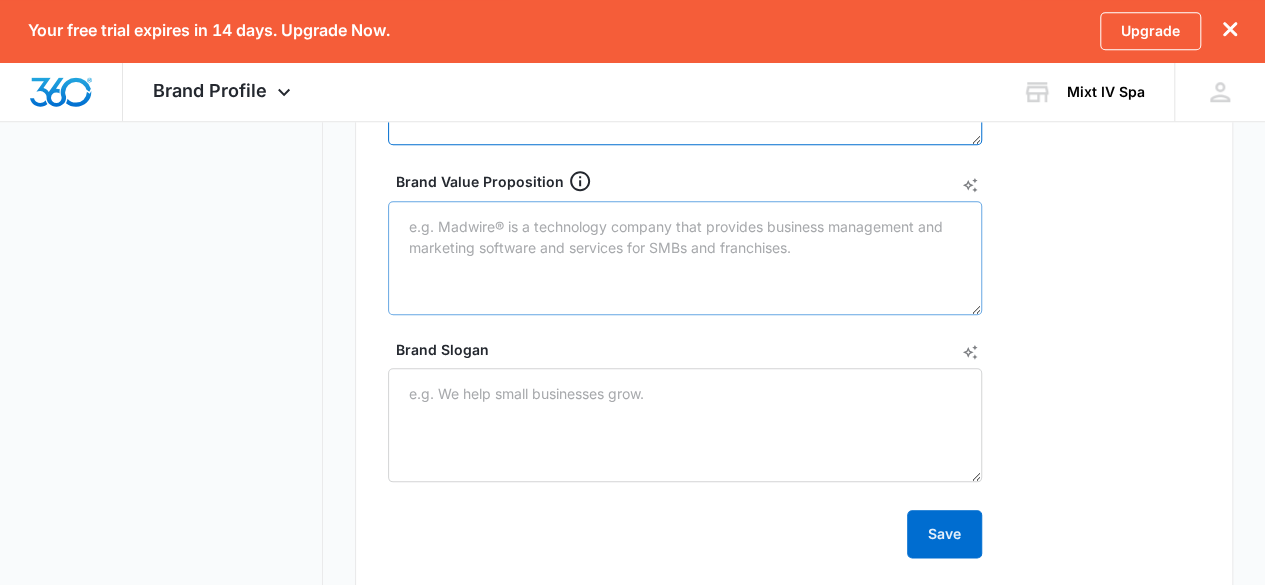 type on "Mixtiv Spa is a wellness spa specializing in IV vitamin infusion and injection therapies. They offer a variety of treatments designed for hydration, energy, immune support, and more, all within a peaceful and relaxing environment. Their experienced team is dedicated to providing personalized care and creating a comfortable experience for every client." 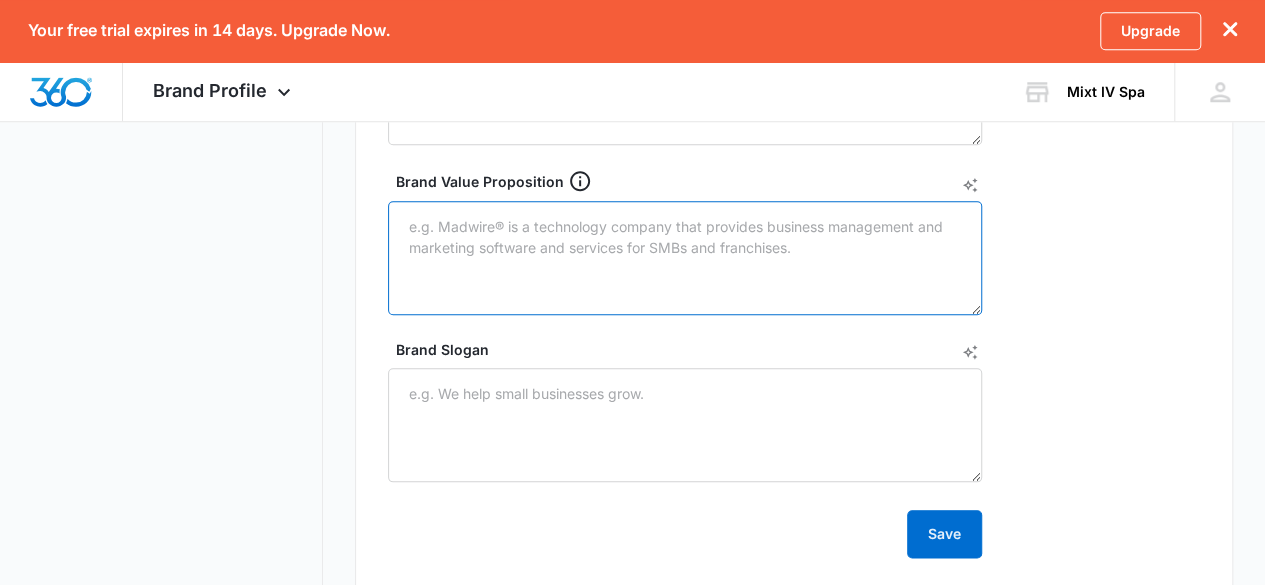 click on "Brand Value Proposition" at bounding box center (685, 258) 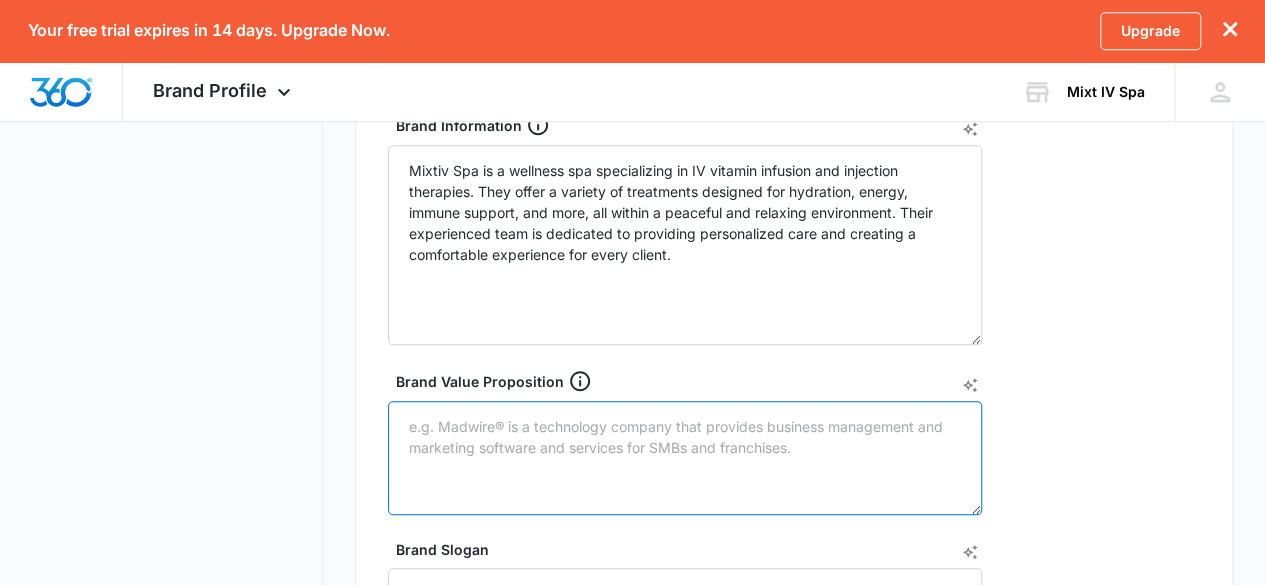 scroll, scrollTop: 672, scrollLeft: 0, axis: vertical 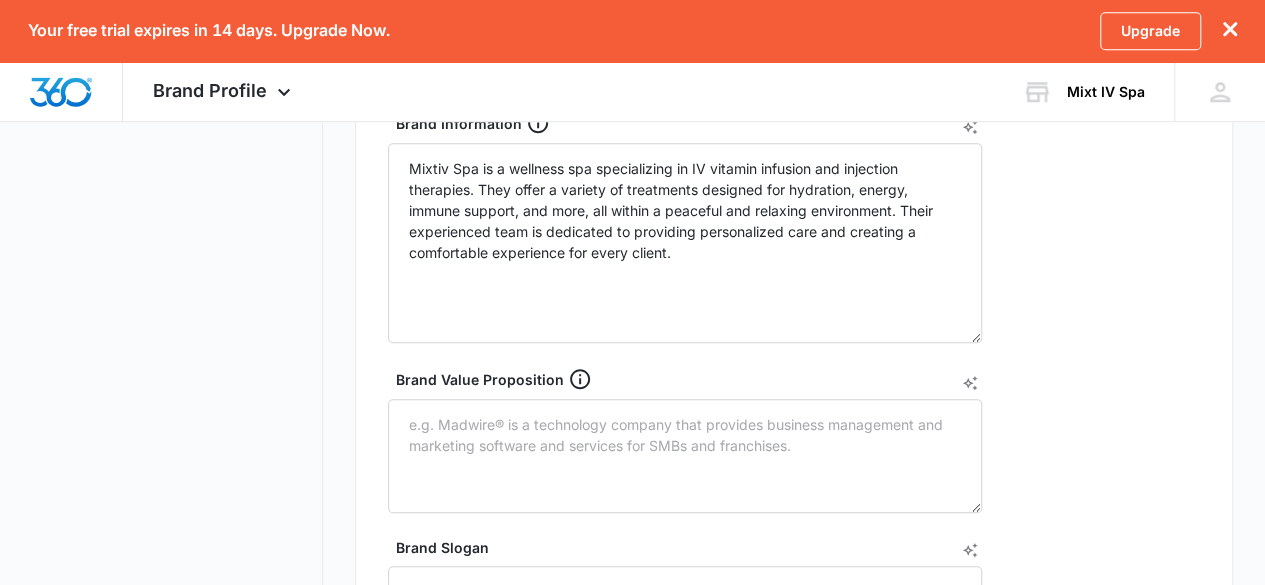 drag, startPoint x: 343, startPoint y: 425, endPoint x: 289, endPoint y: 366, distance: 79.98125 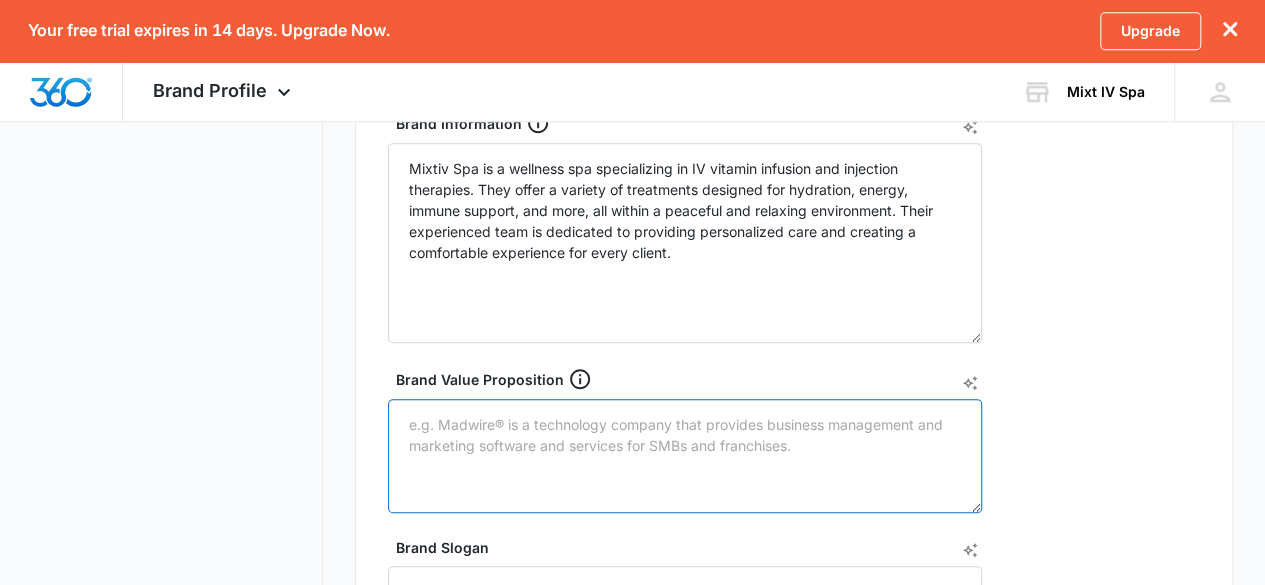 click on "Brand Value Proposition" at bounding box center [685, 456] 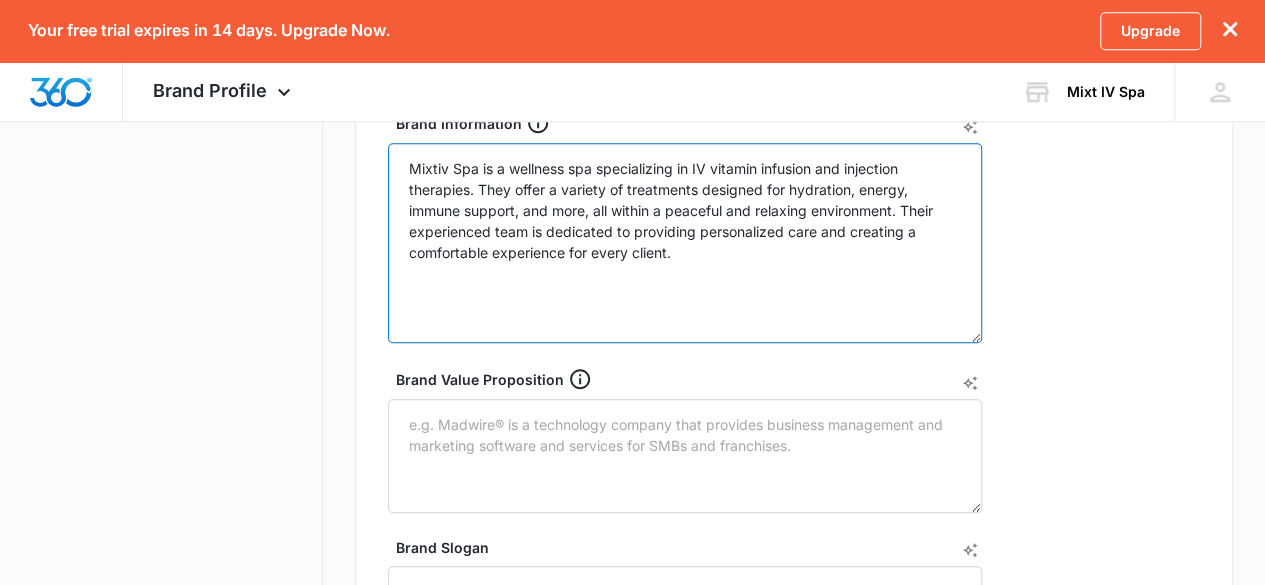 click on "Mixtiv Spa is a wellness spa specializing in IV vitamin infusion and injection therapies. They offer a variety of treatments designed for hydration, energy, immune support, and more, all within a peaceful and relaxing environment. Their experienced team is dedicated to providing personalized care and creating a comfortable experience for every client." at bounding box center [685, 243] 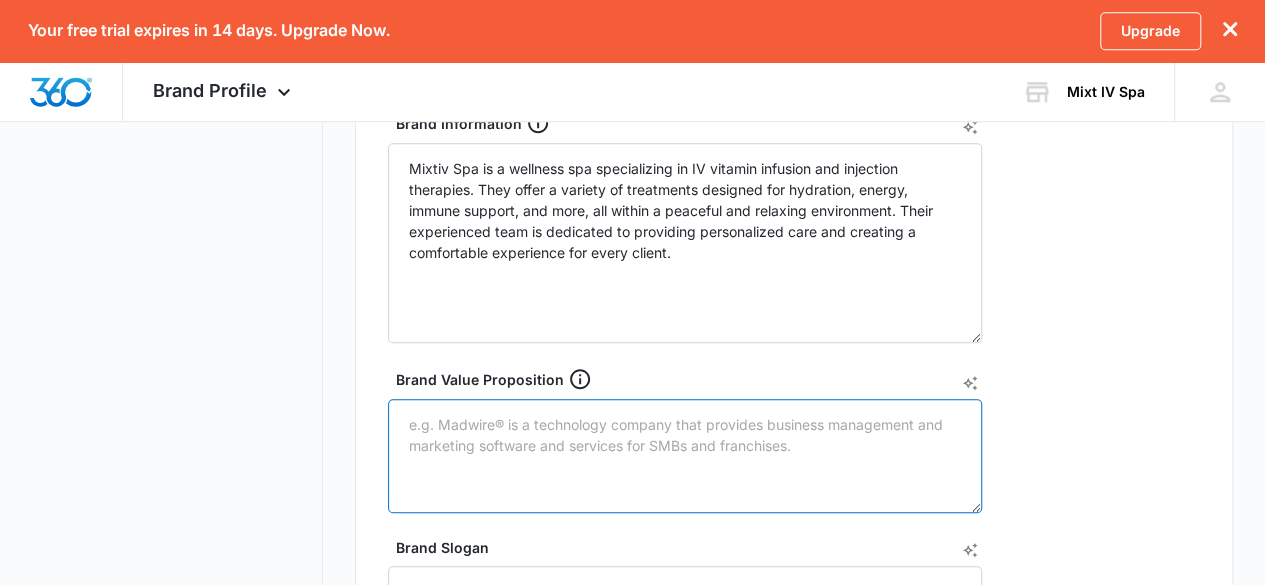 click on "Brand Value Proposition" at bounding box center (685, 456) 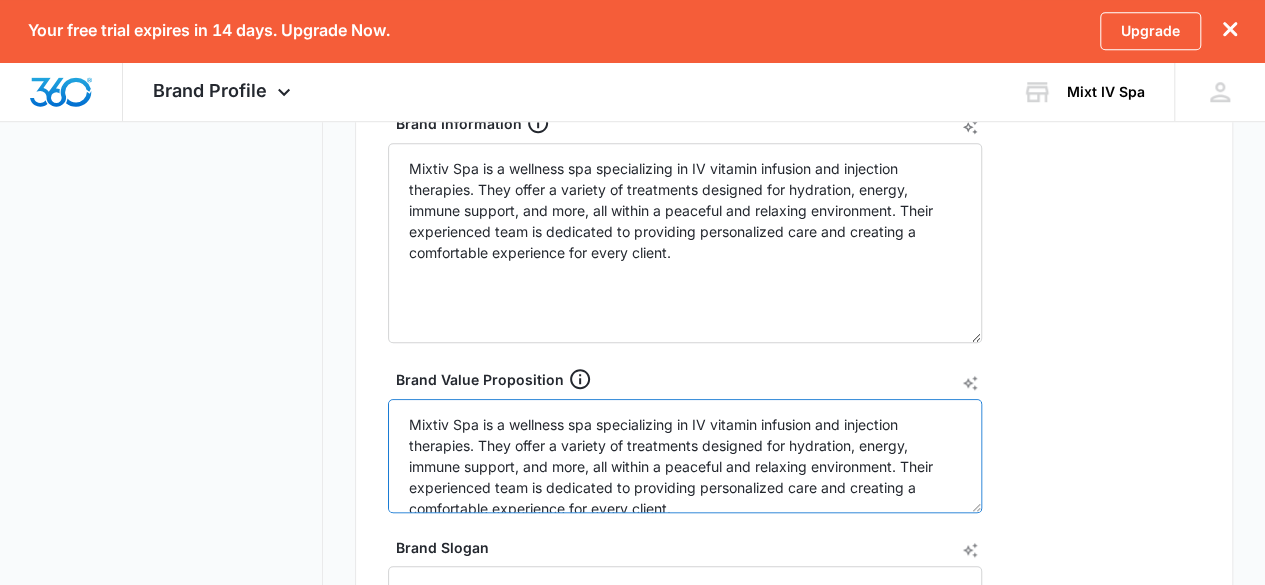 scroll, scrollTop: 4, scrollLeft: 0, axis: vertical 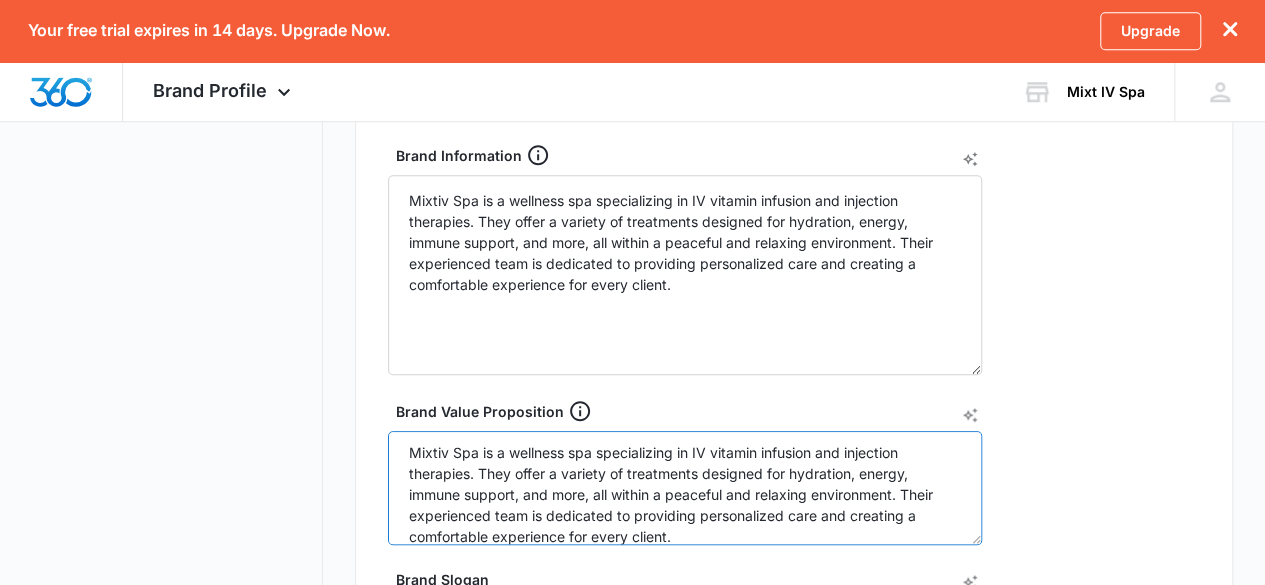type on "Mixtiv Spa is a wellness spa specializing in IV vitamin infusion and injection therapies. They offer a variety of treatments designed for hydration, energy, immune support, and more, all within a peaceful and relaxing environment. Their experienced team is dedicated to providing personalized care and creating a comfortable experience for every client." 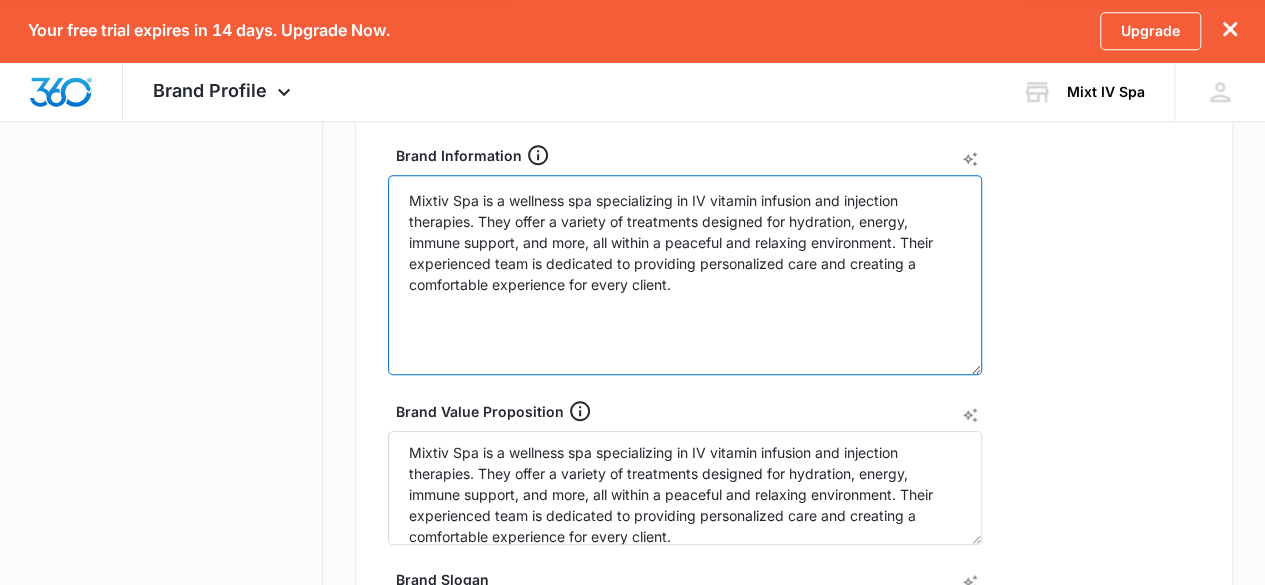 click on "Mixtiv Spa is a wellness spa specializing in IV vitamin infusion and injection therapies. They offer a variety of treatments designed for hydration, energy, immune support, and more, all within a peaceful and relaxing environment. Their experienced team is dedicated to providing personalized care and creating a comfortable experience for every client." at bounding box center (685, 275) 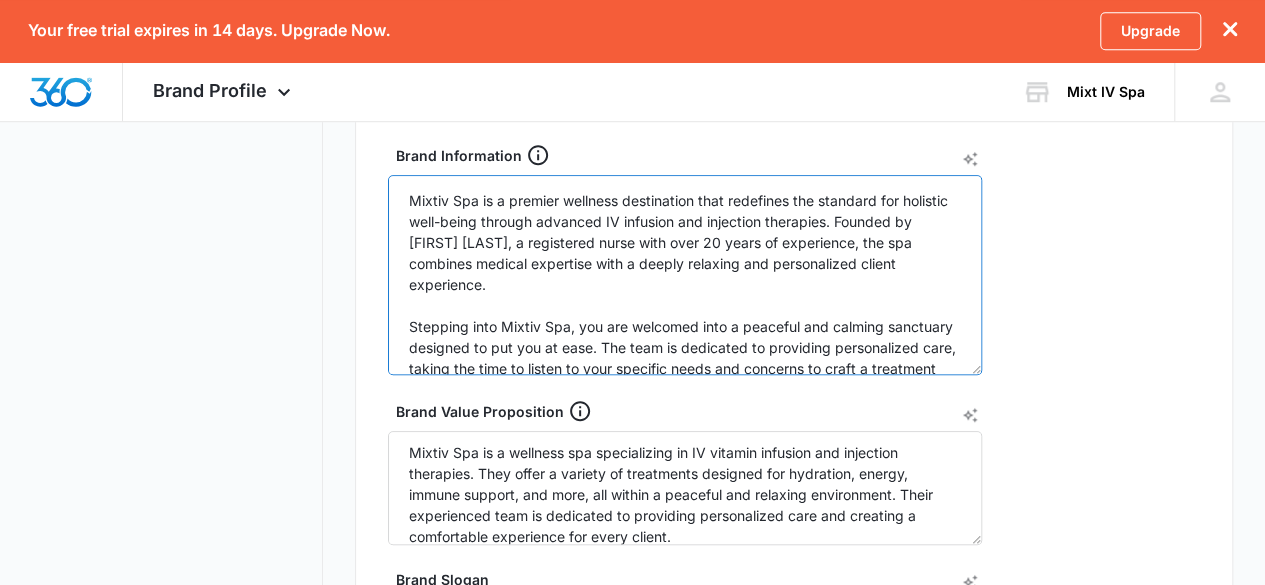 scroll, scrollTop: 81, scrollLeft: 0, axis: vertical 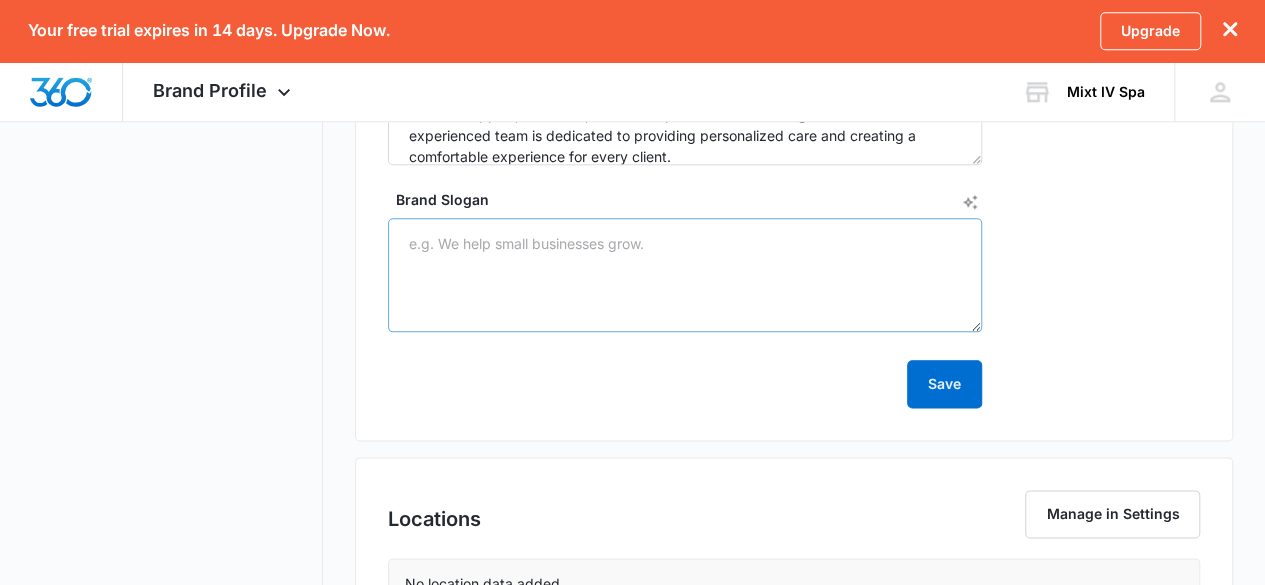 type on "Mixtiv Spa is a premier wellness destination that redefines the standard for holistic well-being through advanced IV infusion and injection therapies. Founded by [FIRST] [LAST], a registered nurse with over 20 years of experience, the spa combines medical expertise with a deeply relaxing and personalized client experience.
Stepping into Mixtiv Spa, you are welcomed into a peaceful and calming sanctuary designed to put you at ease. The team is dedicated to providing personalized care, taking the time to listen to your specific needs and concerns to craft a treatment plan tailored just for you." 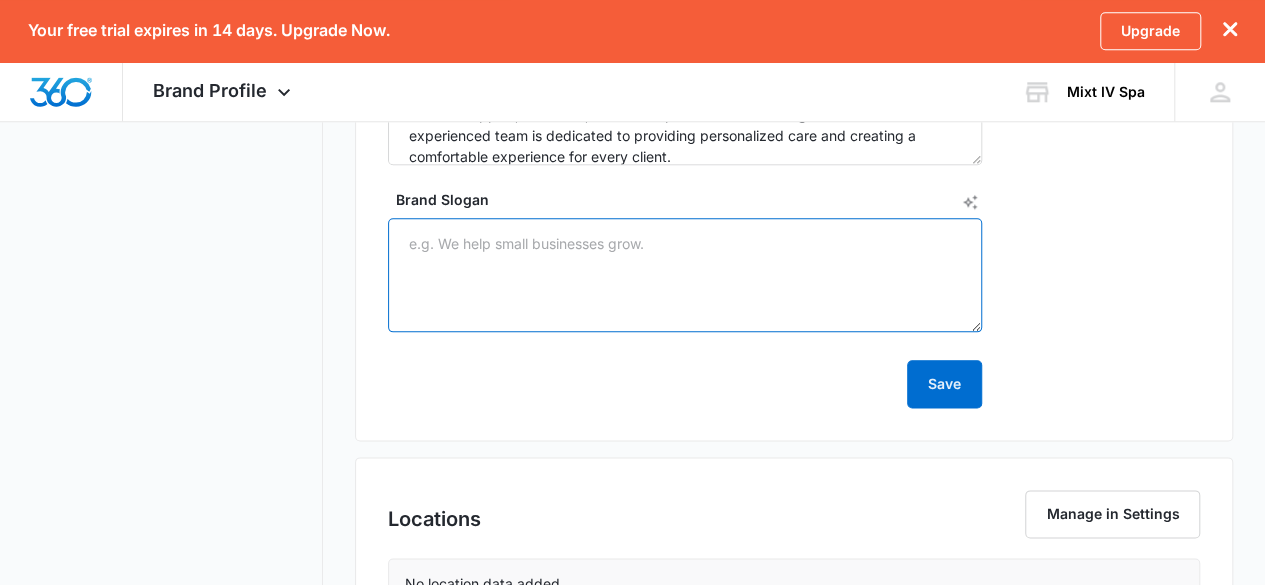 click on "Brand Slogan" at bounding box center (685, 275) 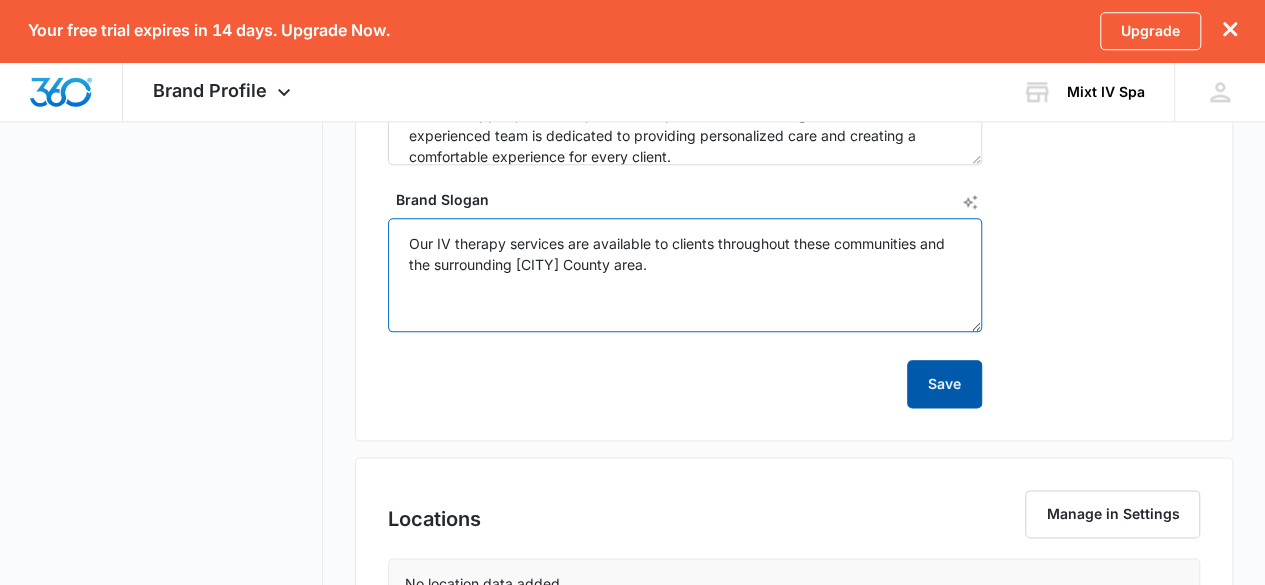 type on "Our IV therapy services are available to clients throughout these communities and the surrounding [CITY] County area." 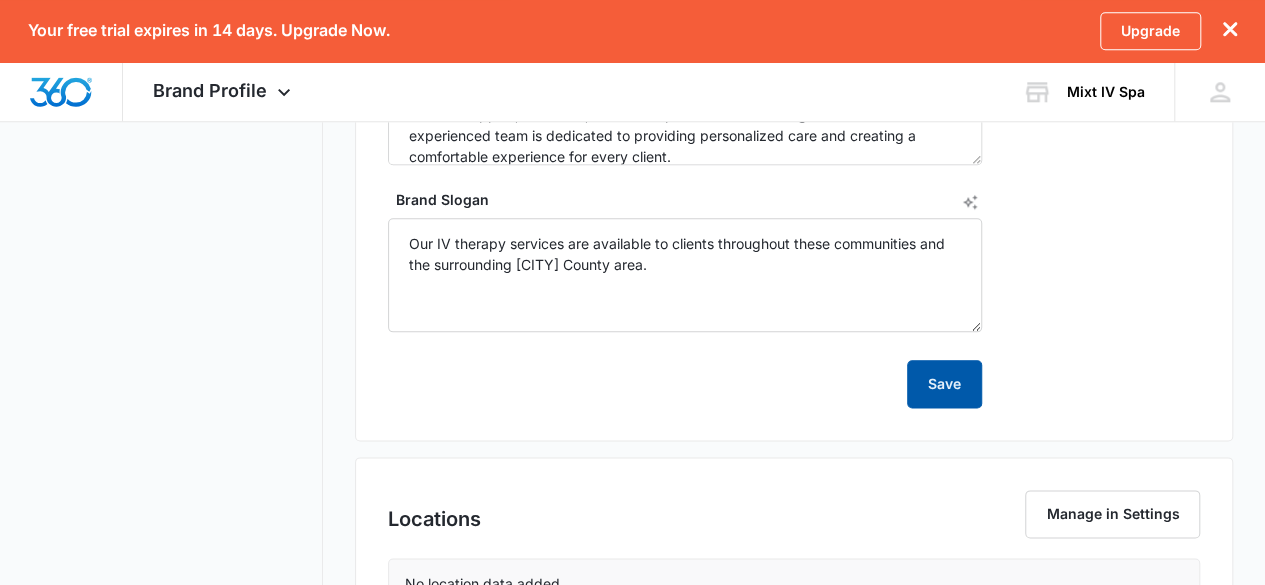 click on "Save" at bounding box center (944, 384) 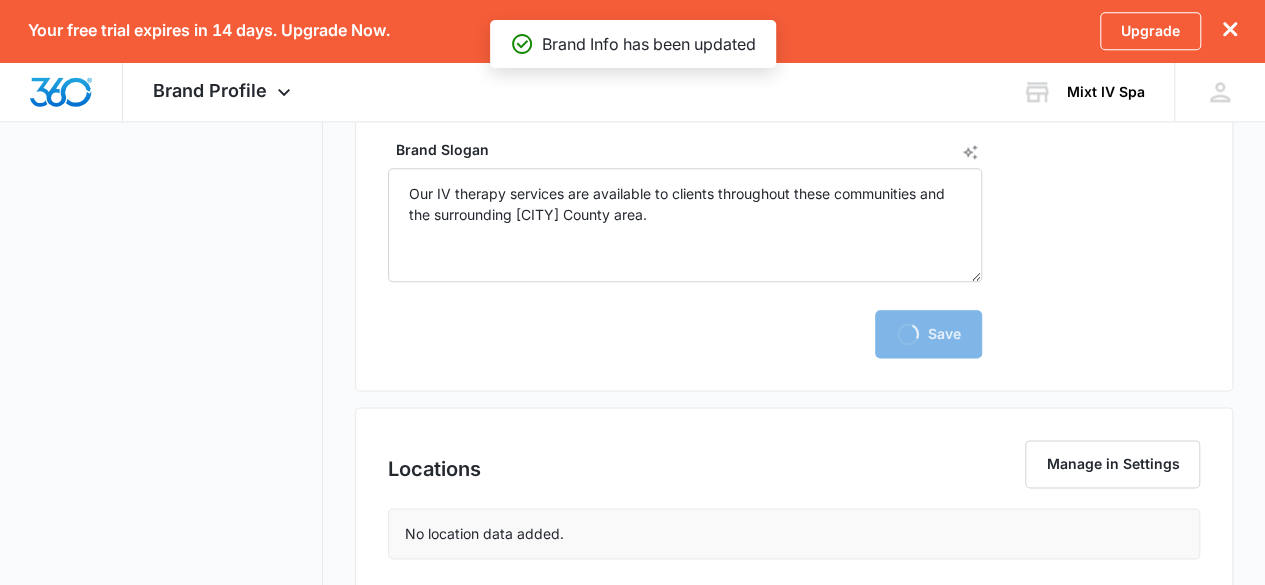 scroll, scrollTop: 794, scrollLeft: 0, axis: vertical 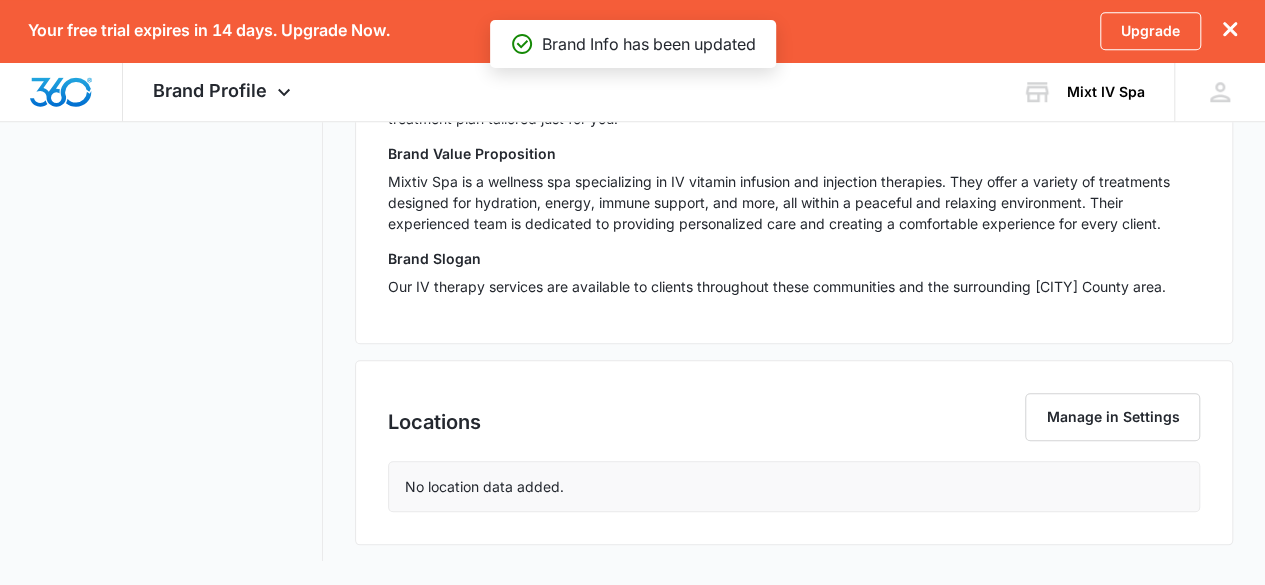 click on "No location data added." at bounding box center [794, 486] 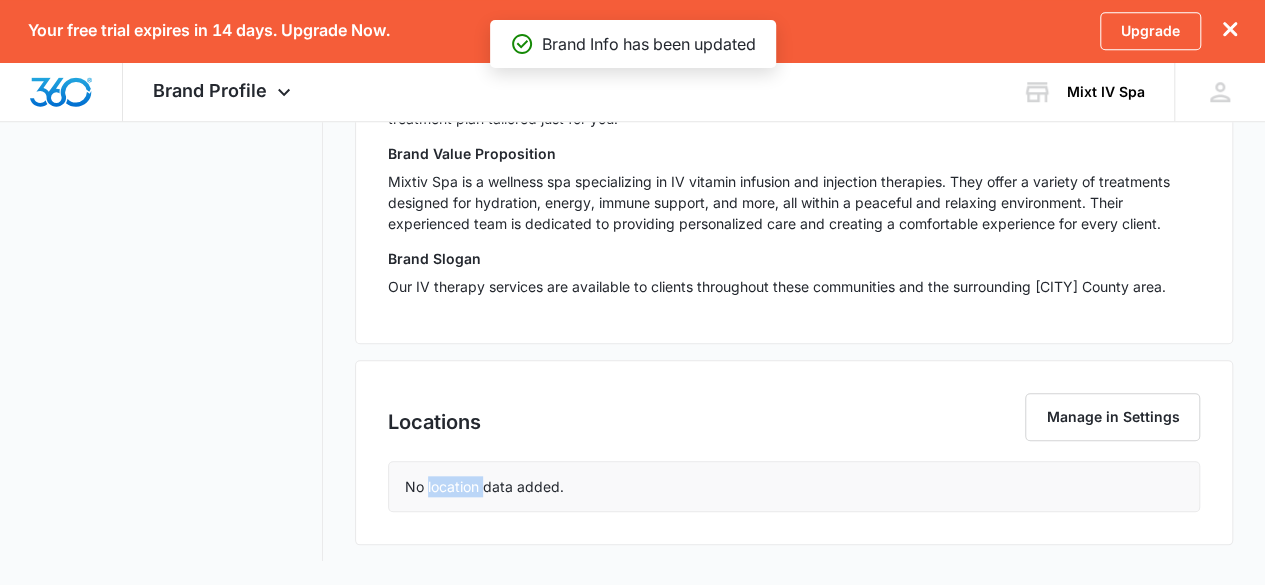 click on "No location data added." at bounding box center [794, 486] 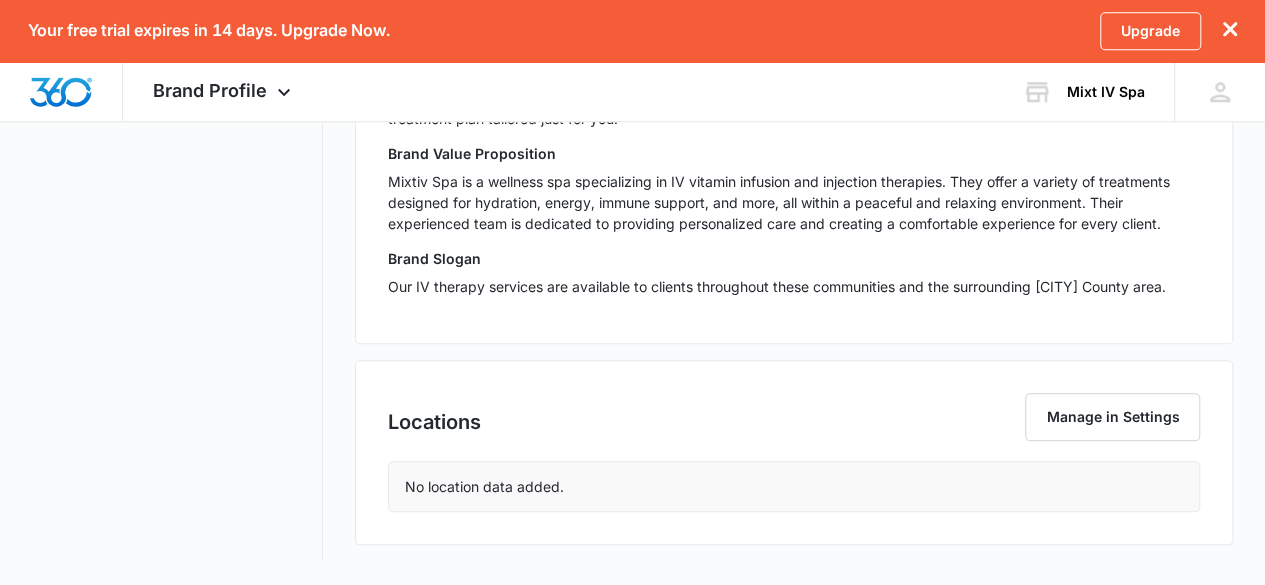 click on "Locations Manage in Settings" at bounding box center [794, 427] 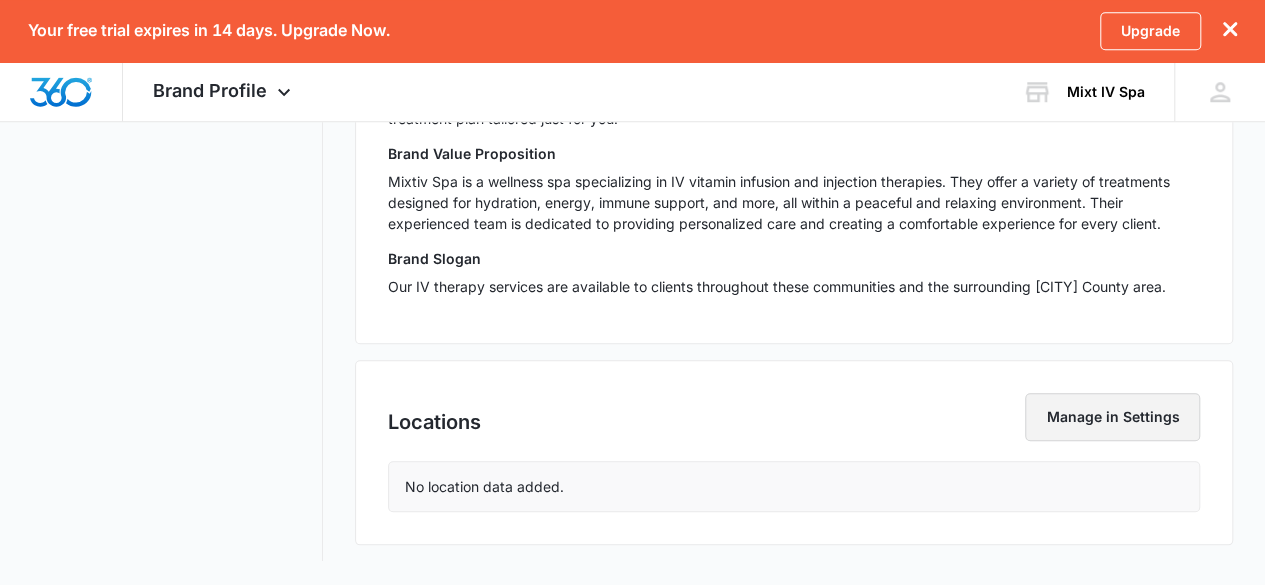 click on "Manage in Settings" at bounding box center [1112, 417] 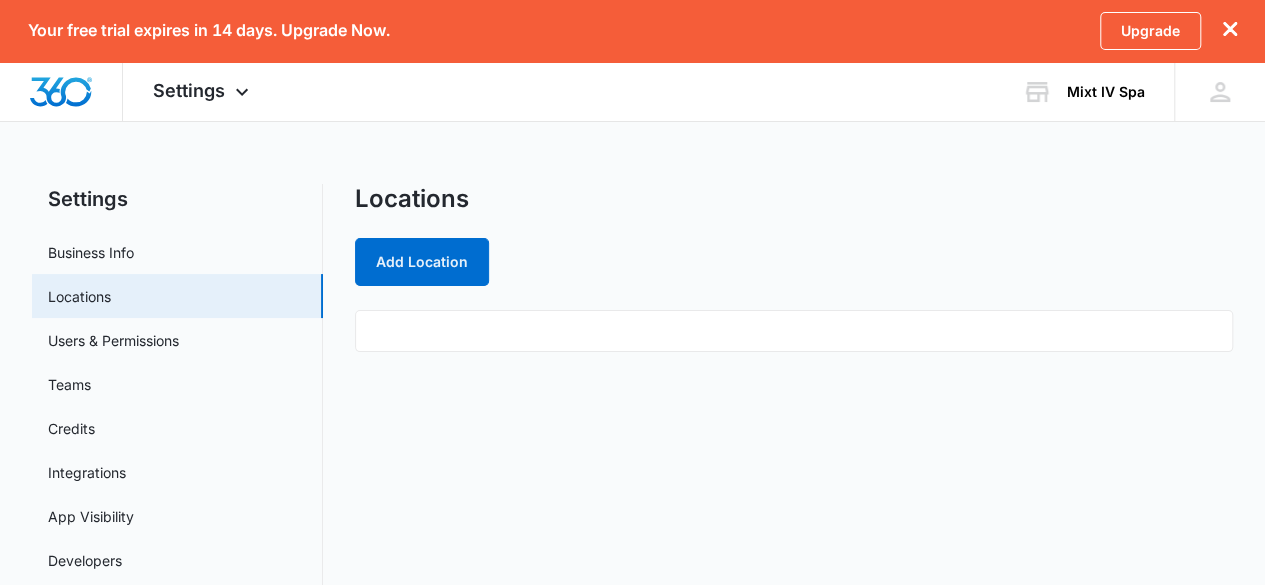 scroll, scrollTop: 0, scrollLeft: 0, axis: both 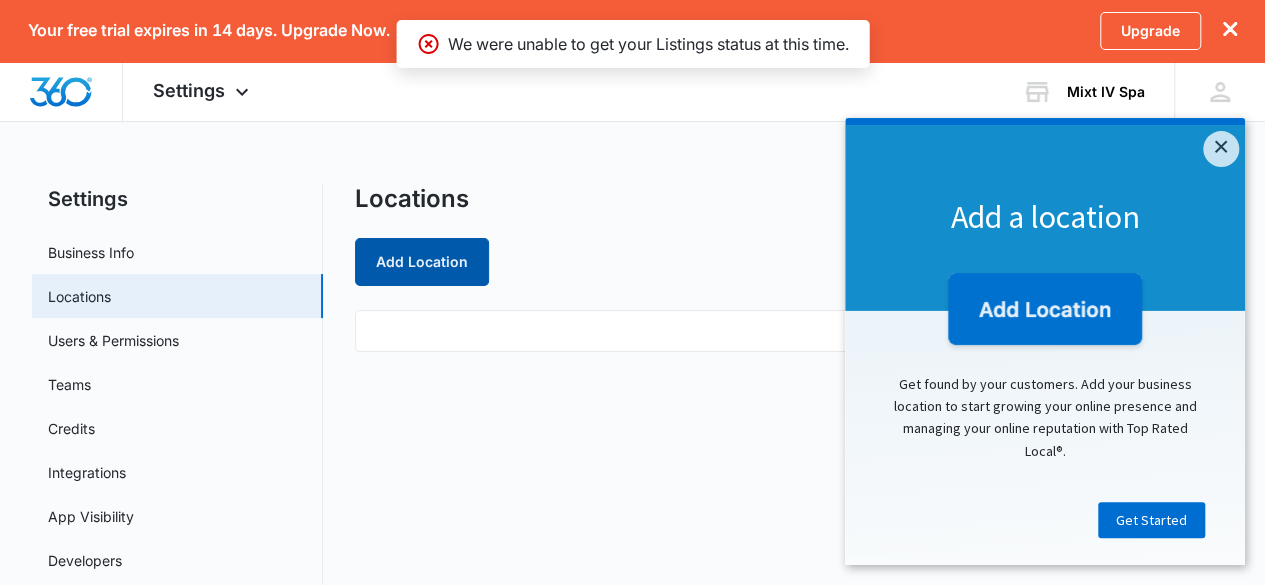 click on "Add Location" at bounding box center [422, 262] 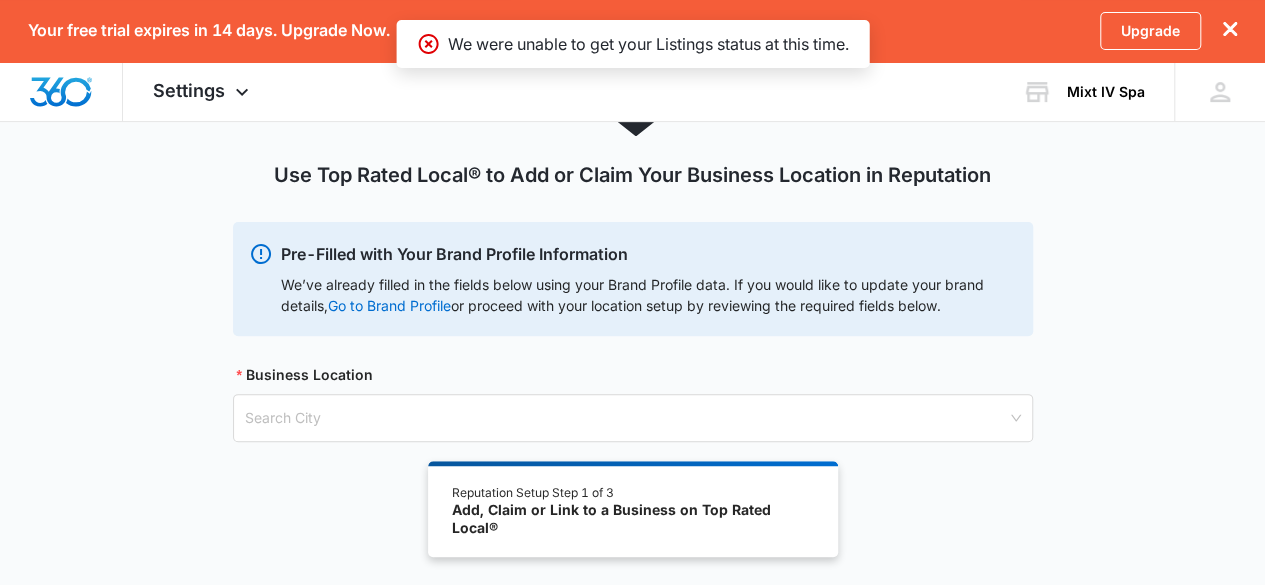 scroll, scrollTop: 189, scrollLeft: 0, axis: vertical 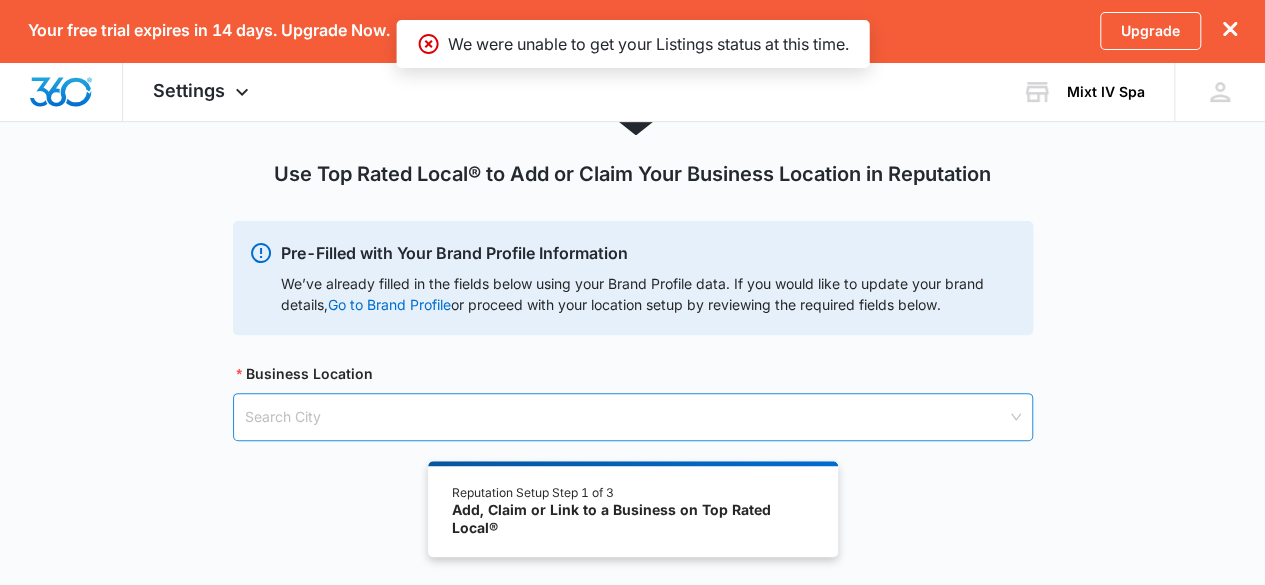 click at bounding box center (626, 417) 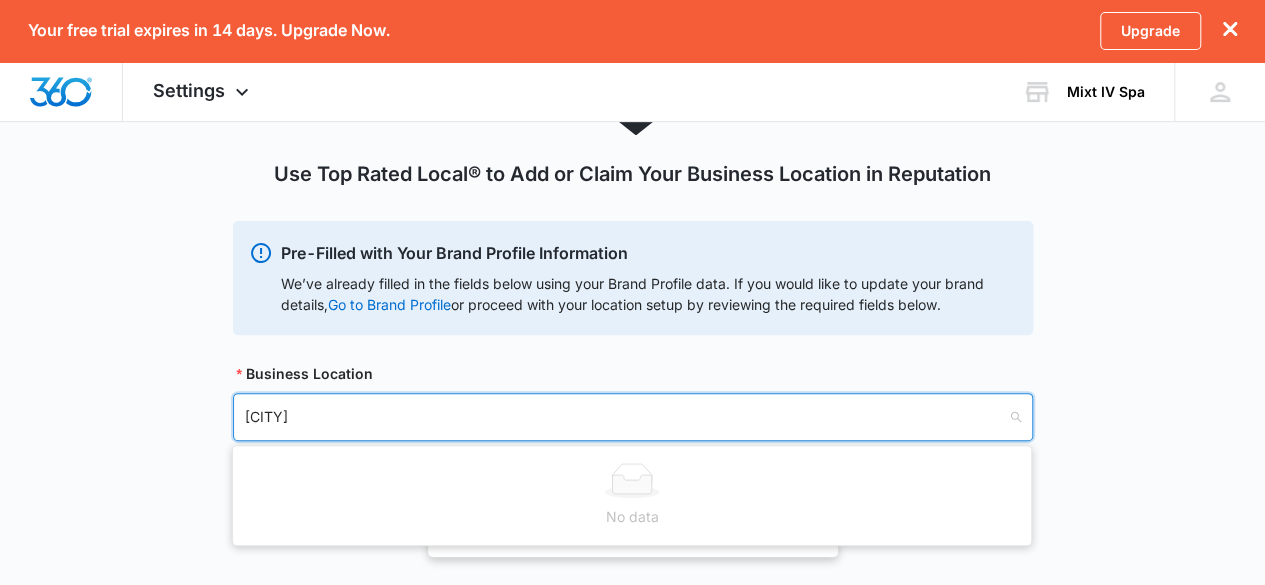 type on "[CITY]" 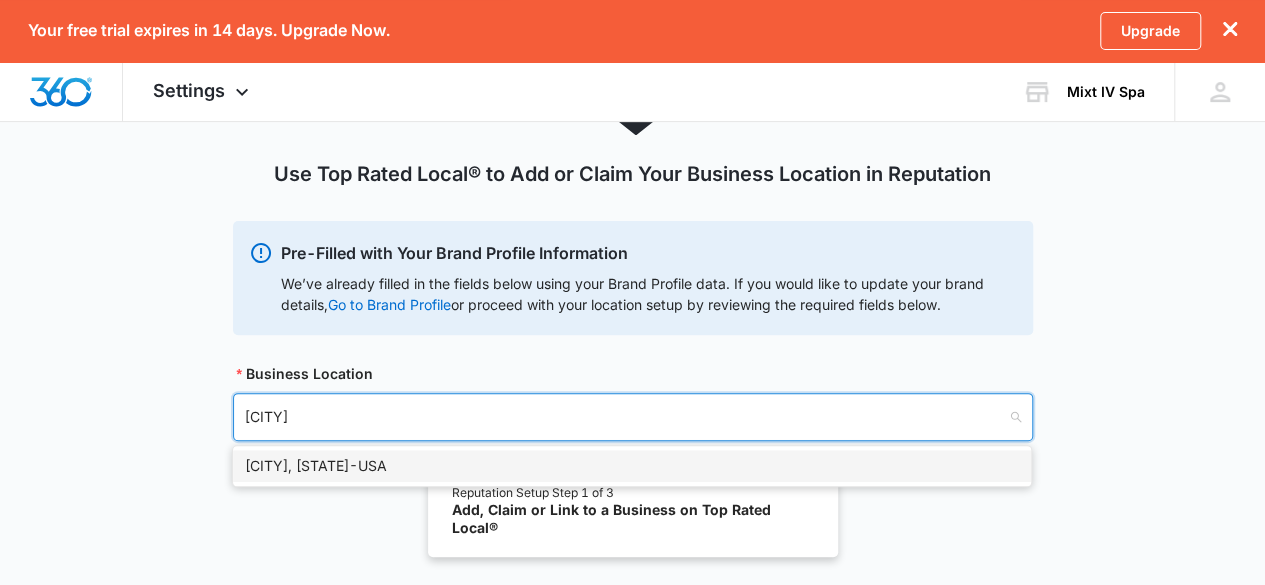 scroll, scrollTop: 193, scrollLeft: 0, axis: vertical 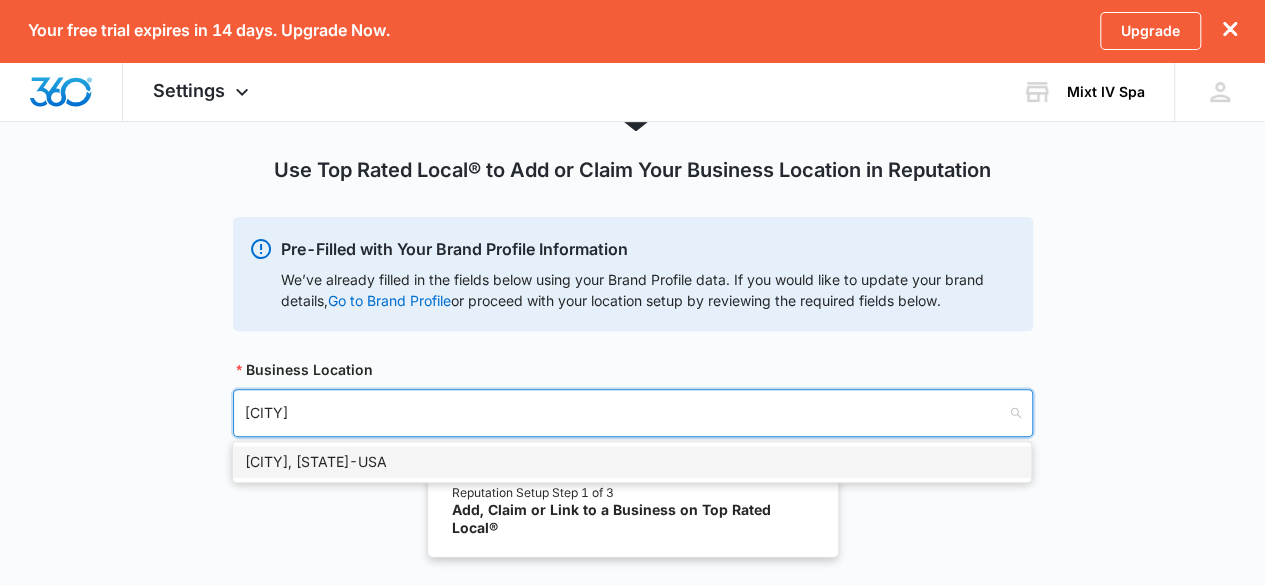 click on "[CITY], [STATE]  -  USA" at bounding box center [632, 462] 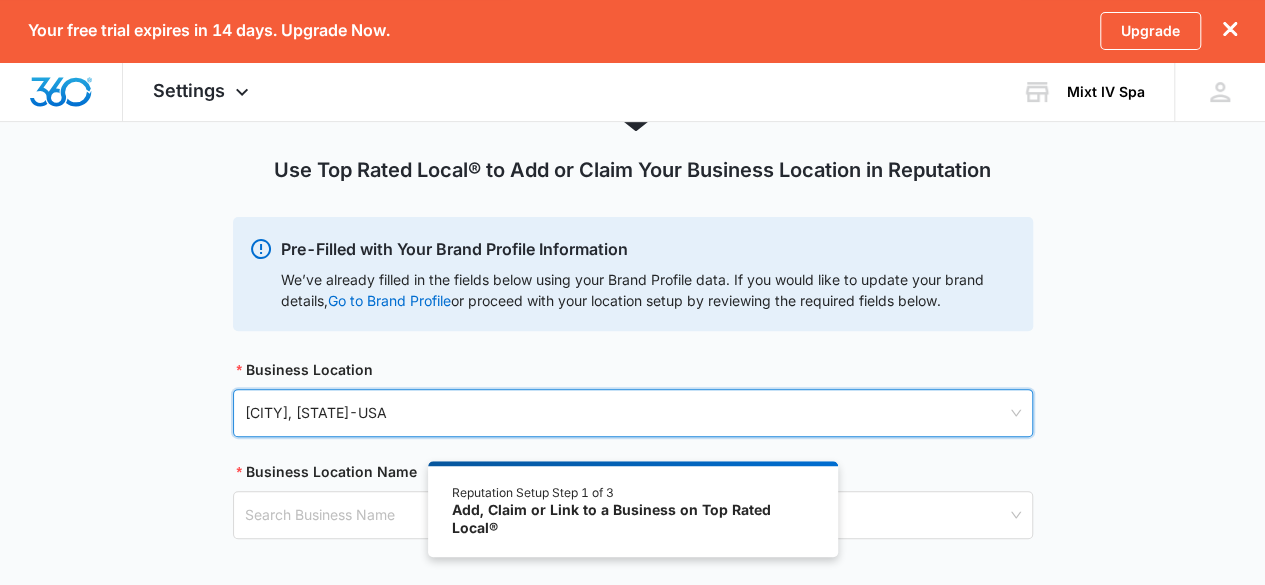 scroll, scrollTop: 298, scrollLeft: 0, axis: vertical 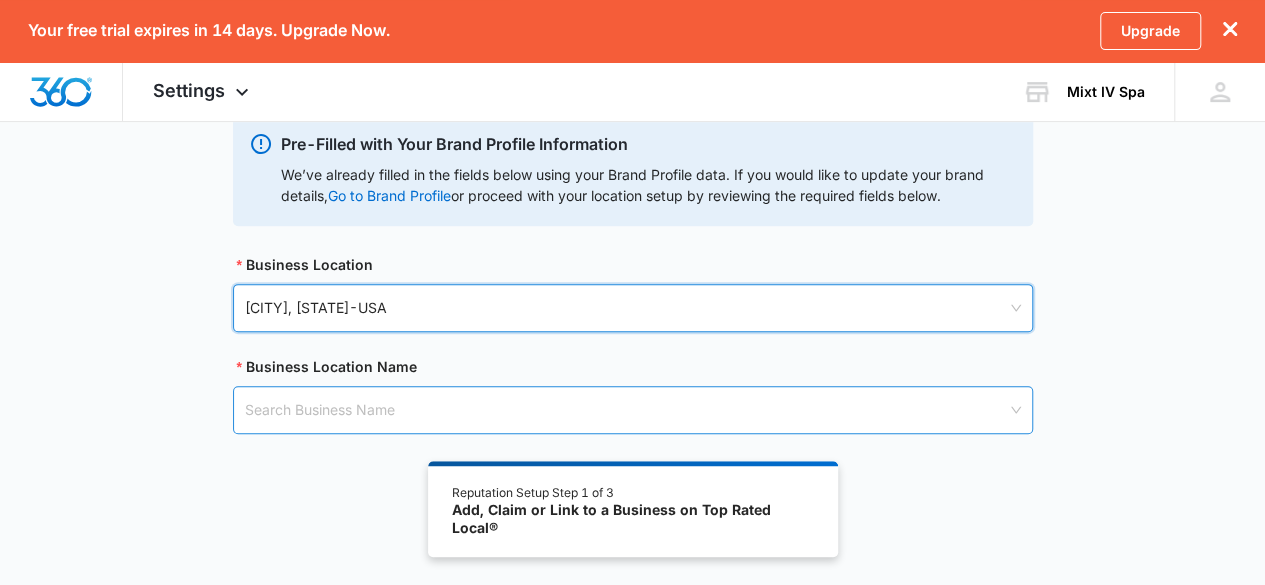 click at bounding box center (626, 410) 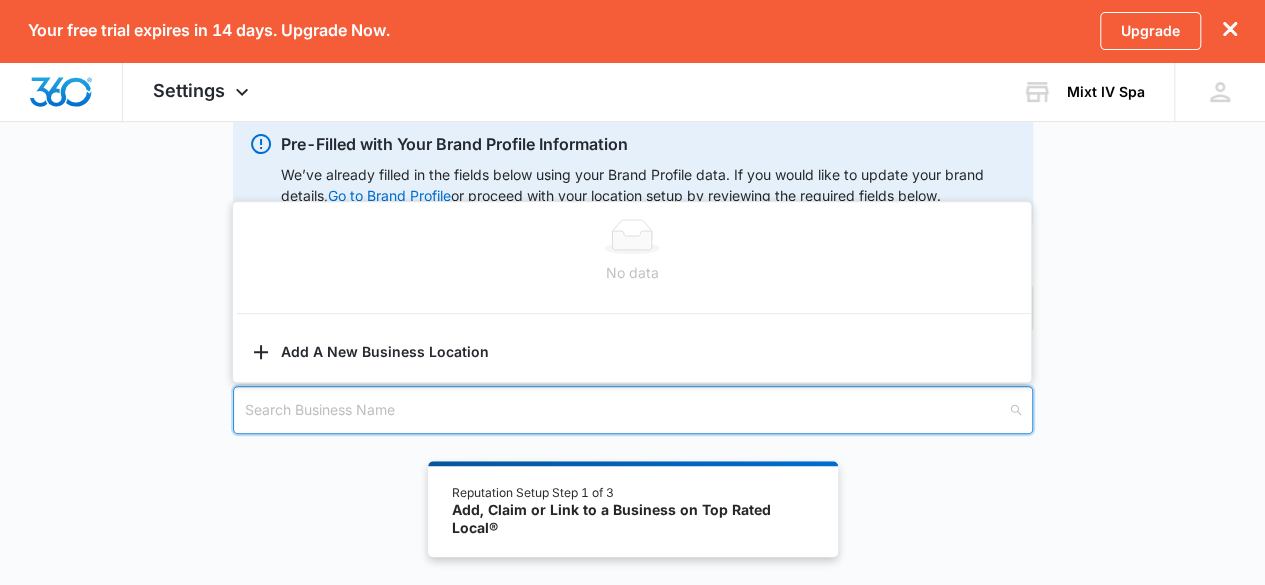 click on "Use Top Rated Local® to Add or Claim Your Business Location in Reputation Pre-Filled with Your Brand Profile Information We’ve already filled in the fields below using your Brand Profile data. If you would like to update your brand details,  Go to Brand Profile  or proceed with your location setup by reviewing the required fields below. Business Location [CITY], [STATE]  -  USA Business Location Name Search Business Name" at bounding box center [632, 184] 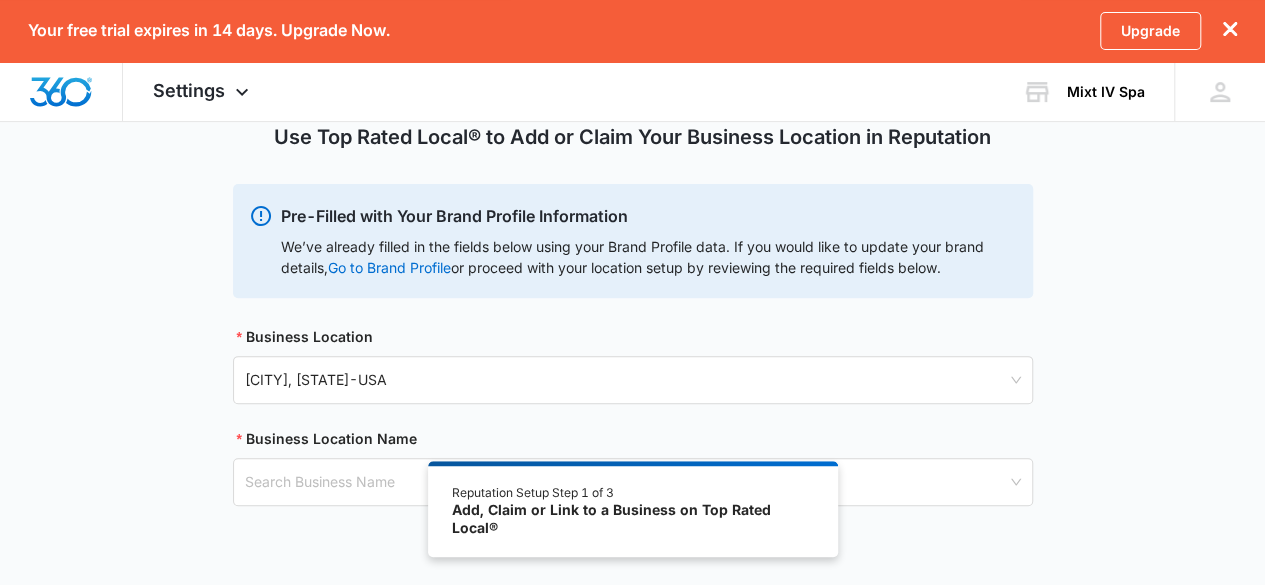 scroll, scrollTop: 232, scrollLeft: 0, axis: vertical 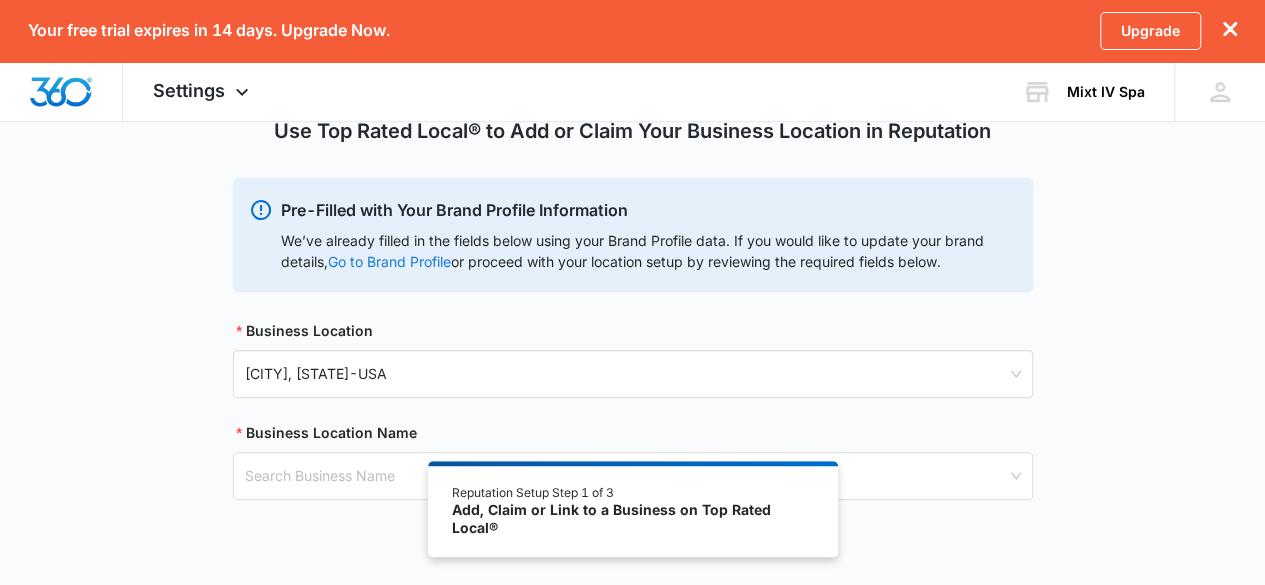 click on "Go to Brand Profile" at bounding box center [0, 0] 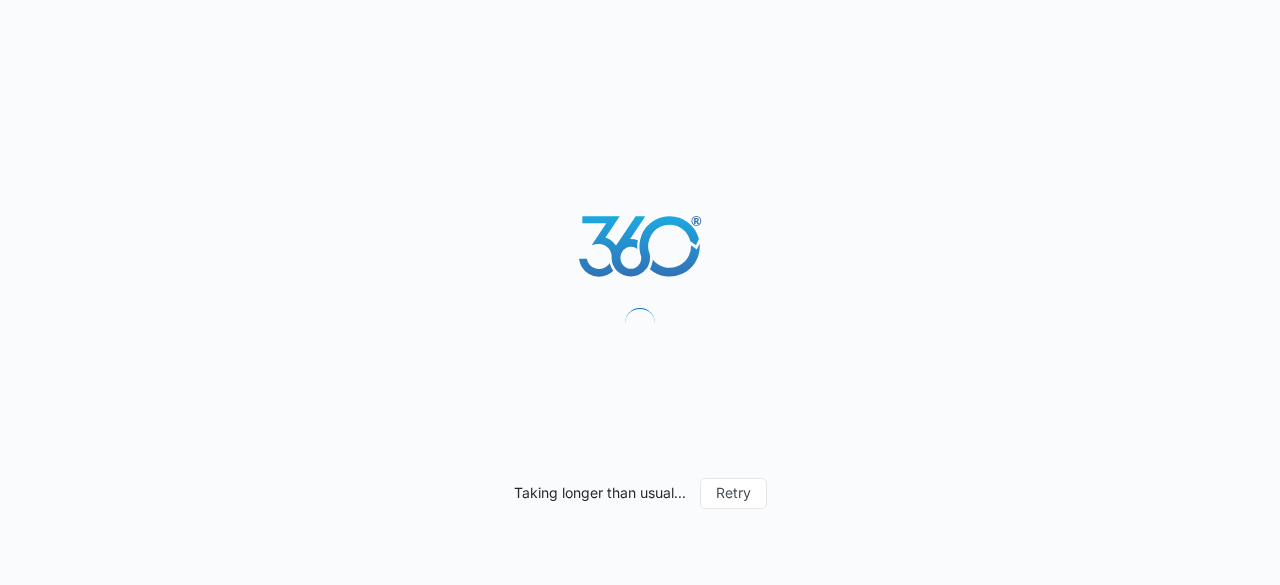 scroll, scrollTop: 0, scrollLeft: 0, axis: both 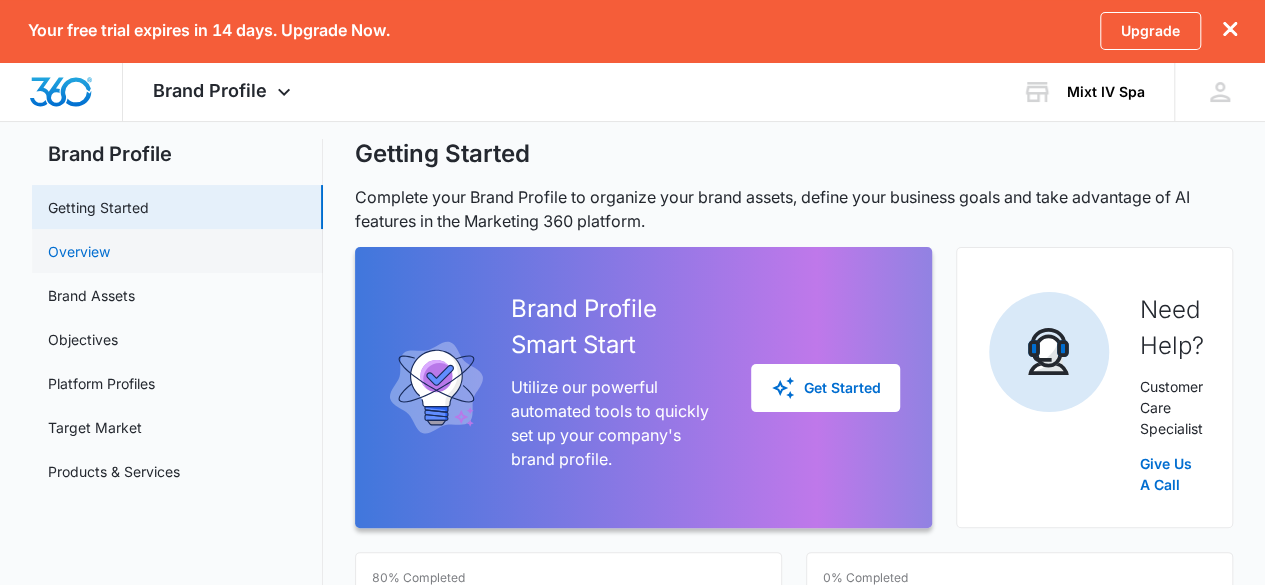 click on "Overview" at bounding box center (79, 251) 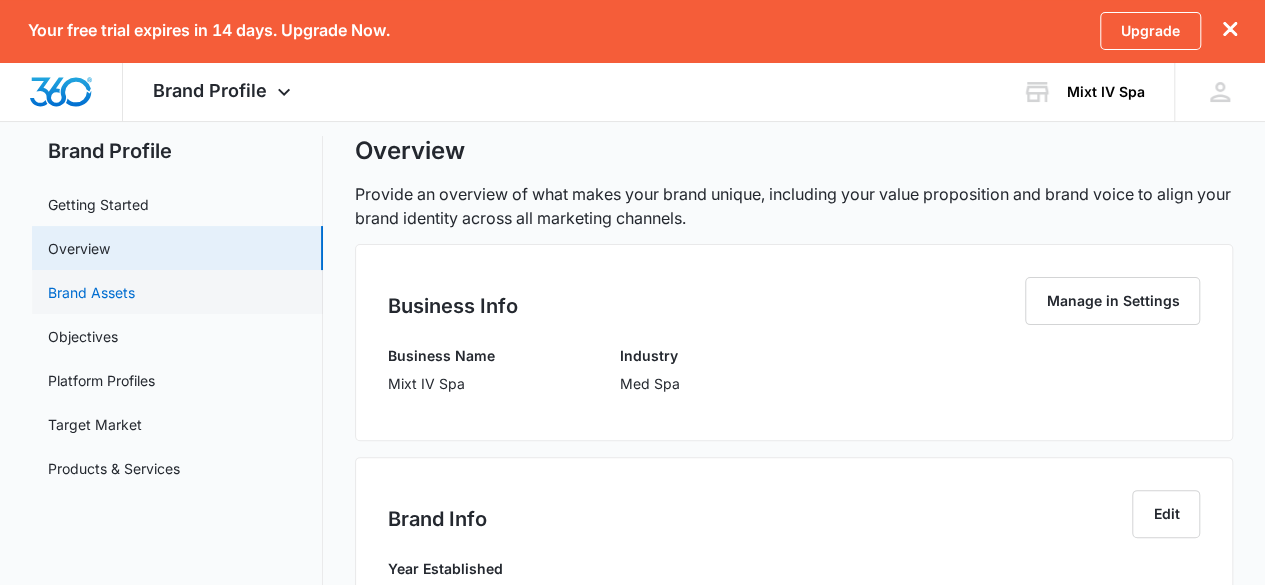scroll, scrollTop: 38, scrollLeft: 0, axis: vertical 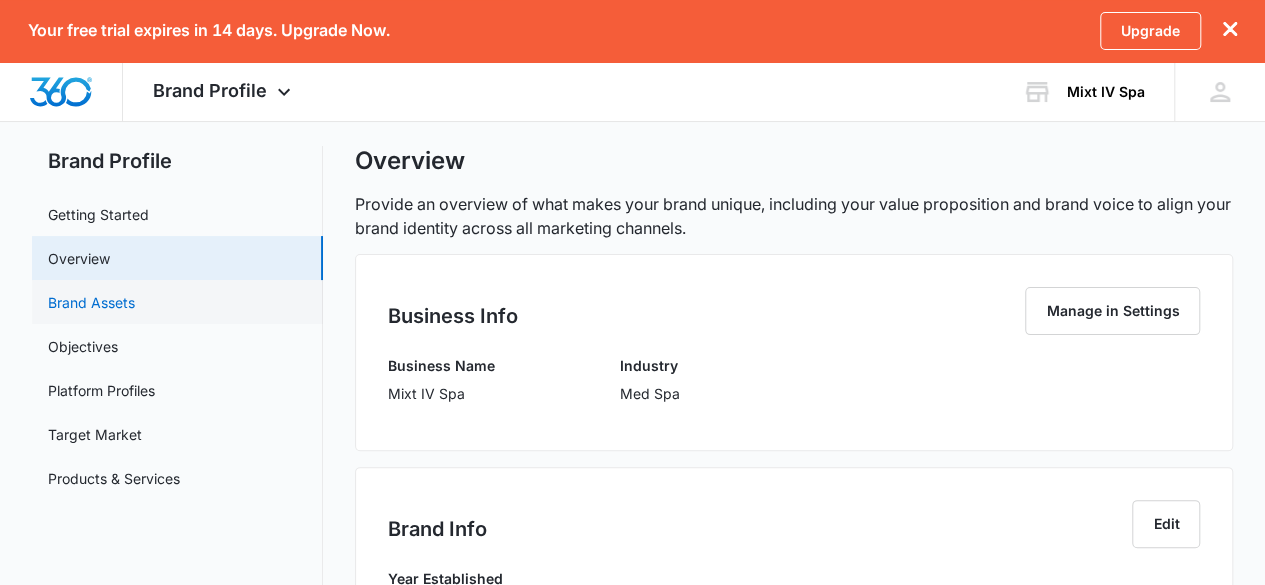 click on "Brand Assets" at bounding box center [91, 302] 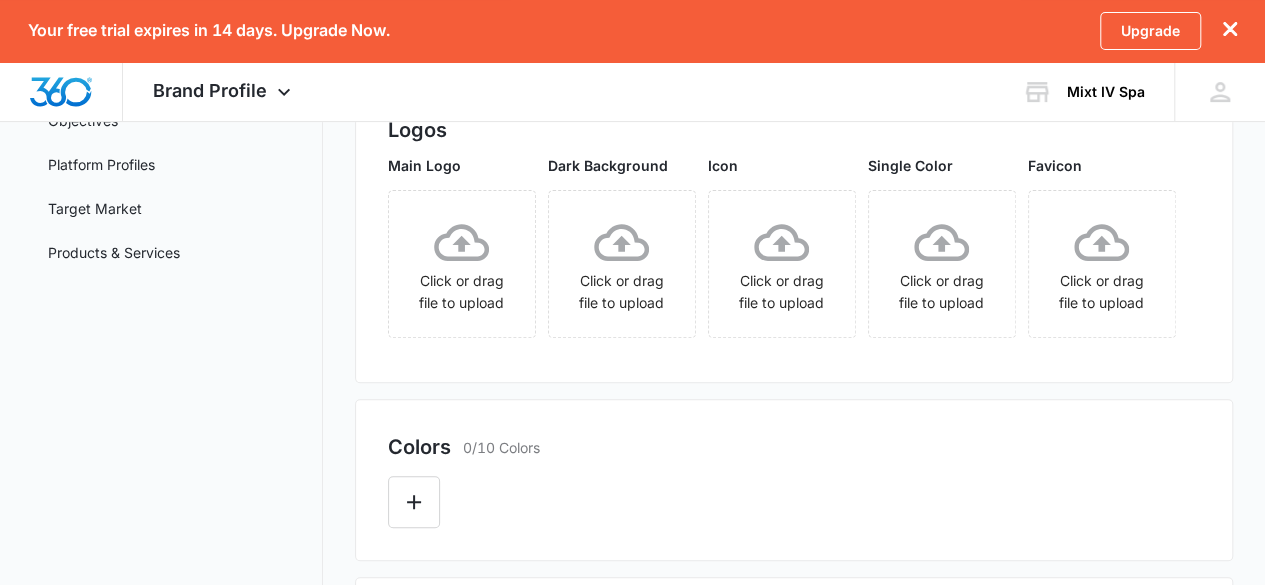 scroll, scrollTop: 0, scrollLeft: 0, axis: both 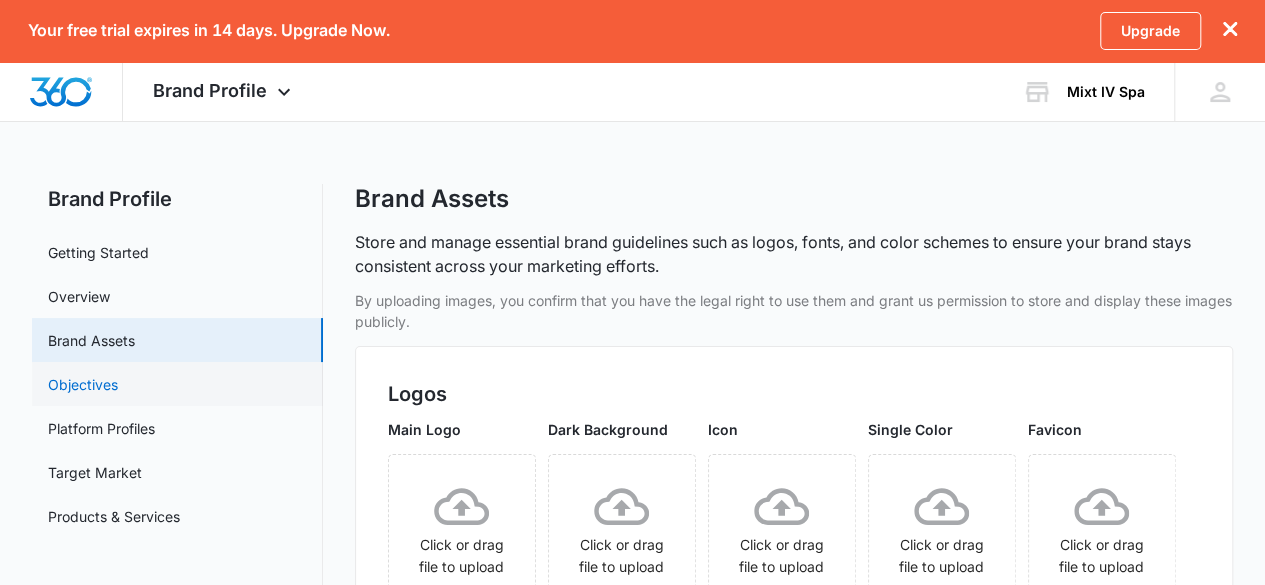 click on "Objectives" at bounding box center [83, 384] 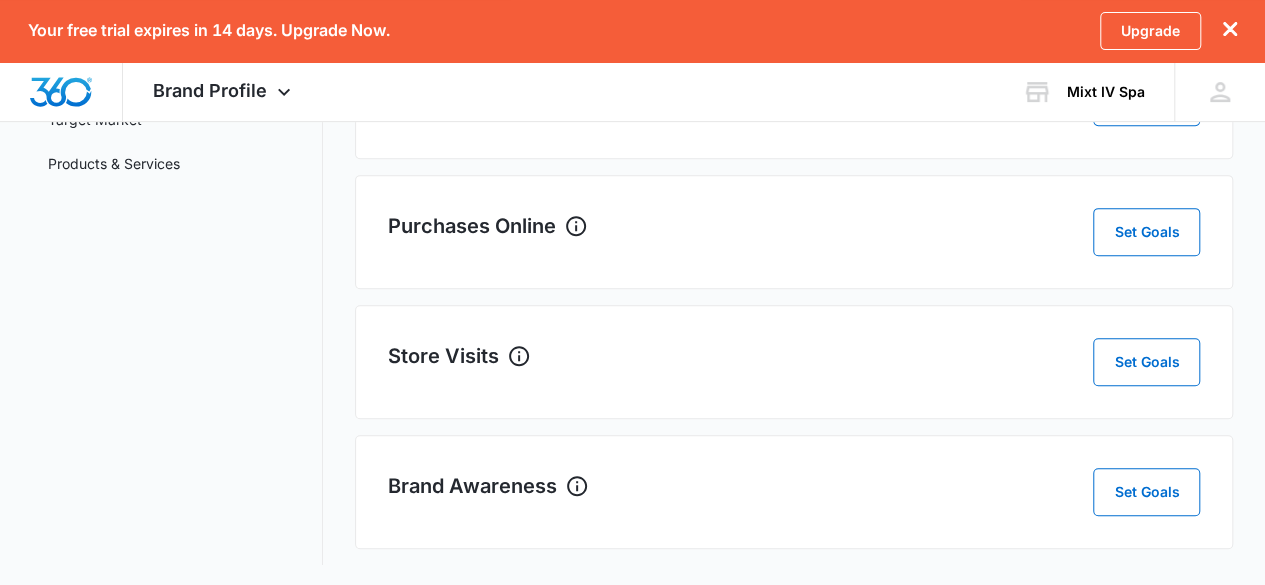 scroll, scrollTop: 0, scrollLeft: 0, axis: both 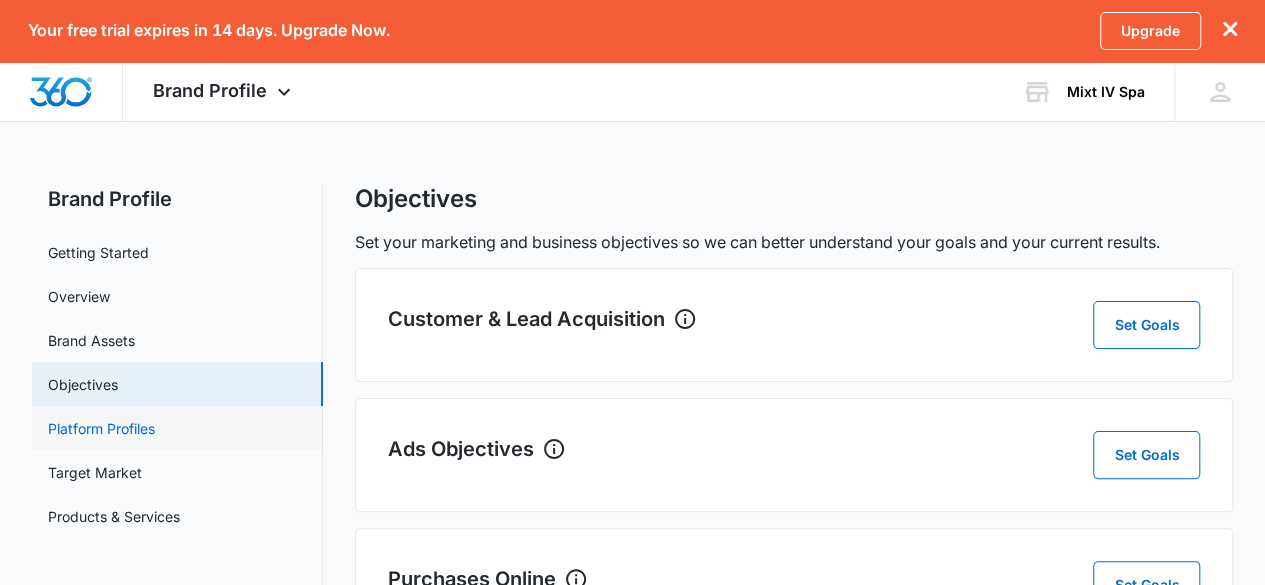 click on "Platform Profiles" at bounding box center (101, 428) 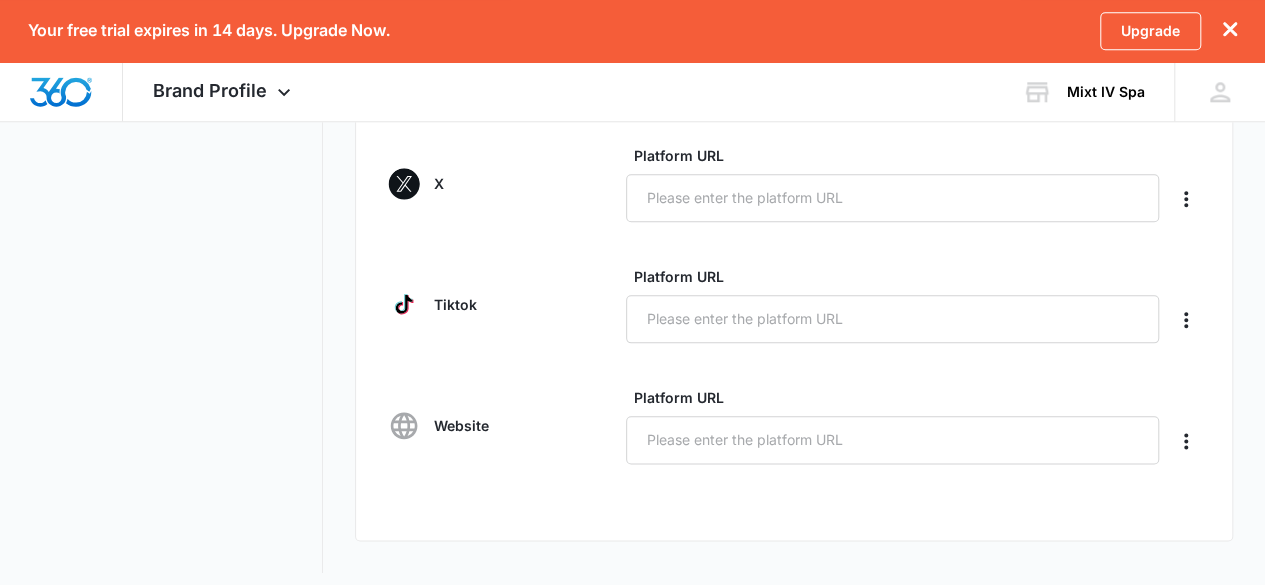 scroll, scrollTop: 1002, scrollLeft: 0, axis: vertical 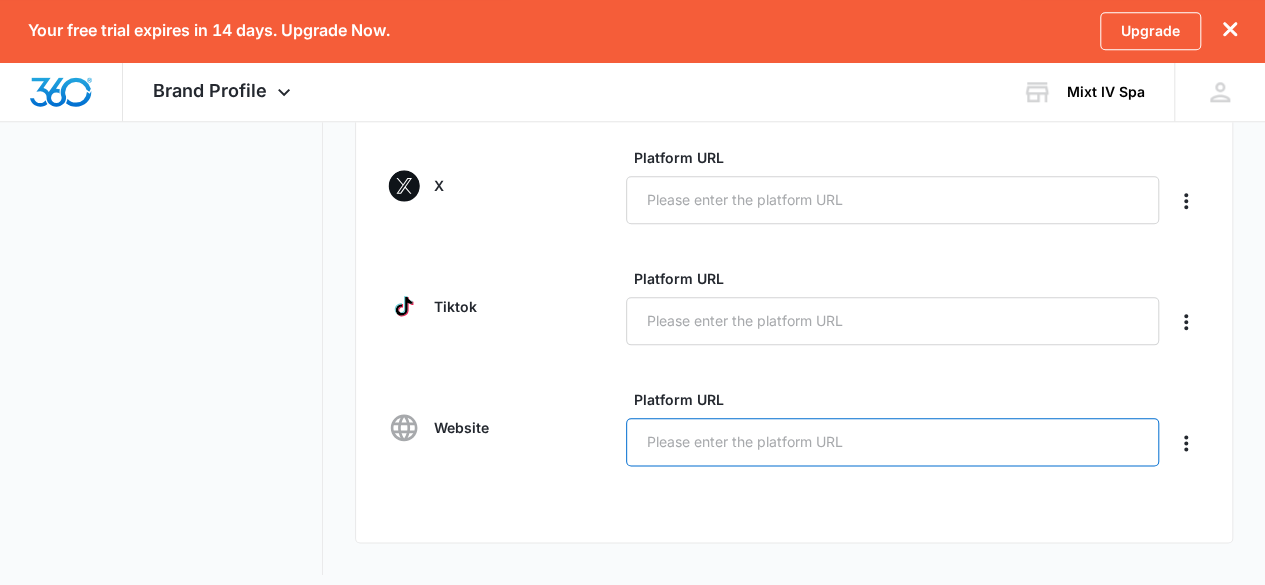 click on "Platform URL" at bounding box center [892, 442] 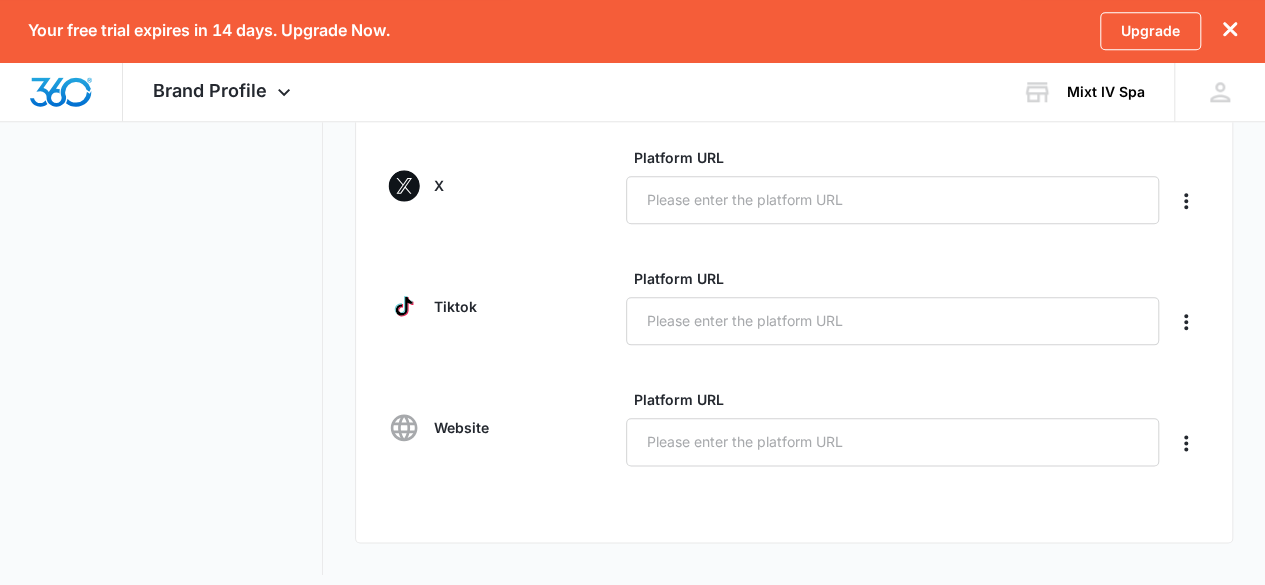 click on "Platform URL" at bounding box center (900, 399) 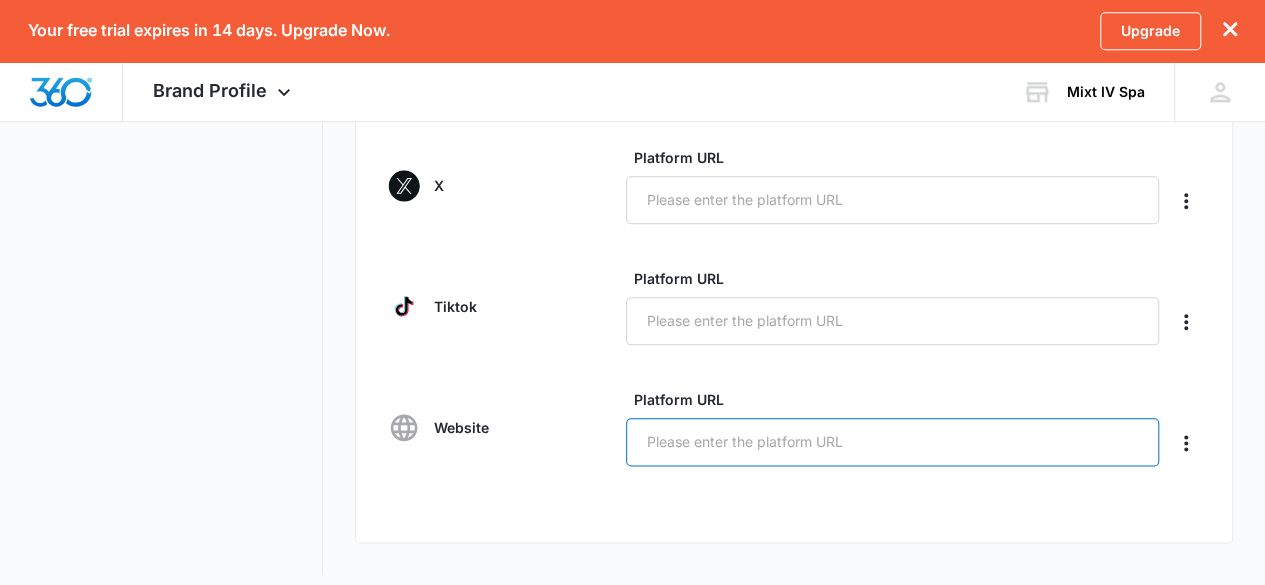 click on "Platform URL" at bounding box center [892, 442] 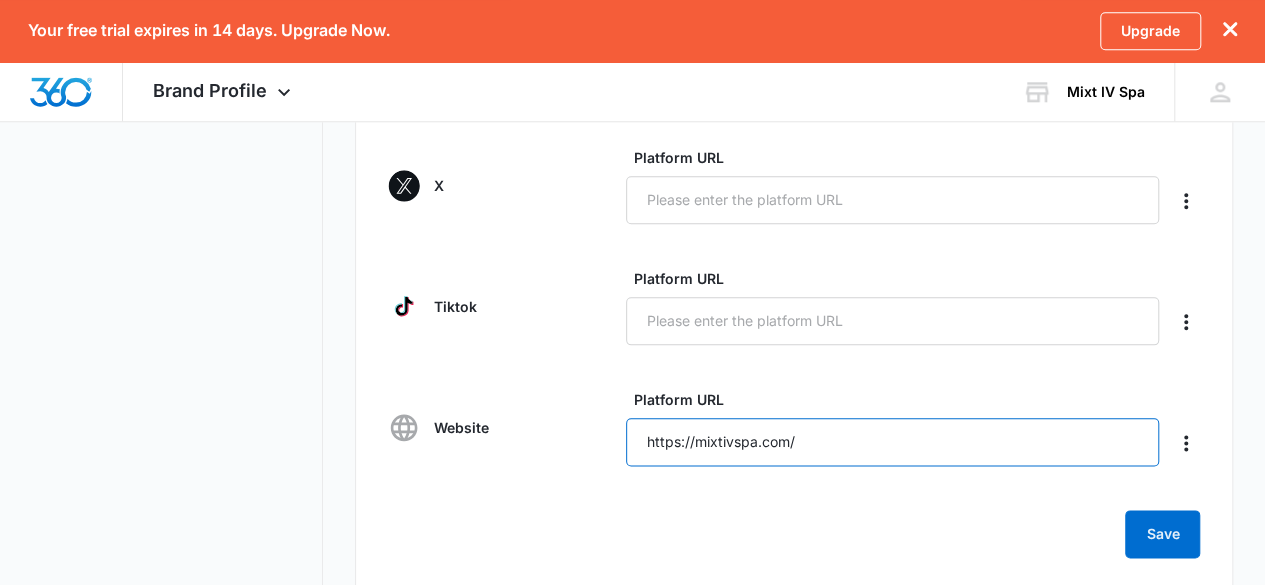 type on "https://mixtivspa.com/" 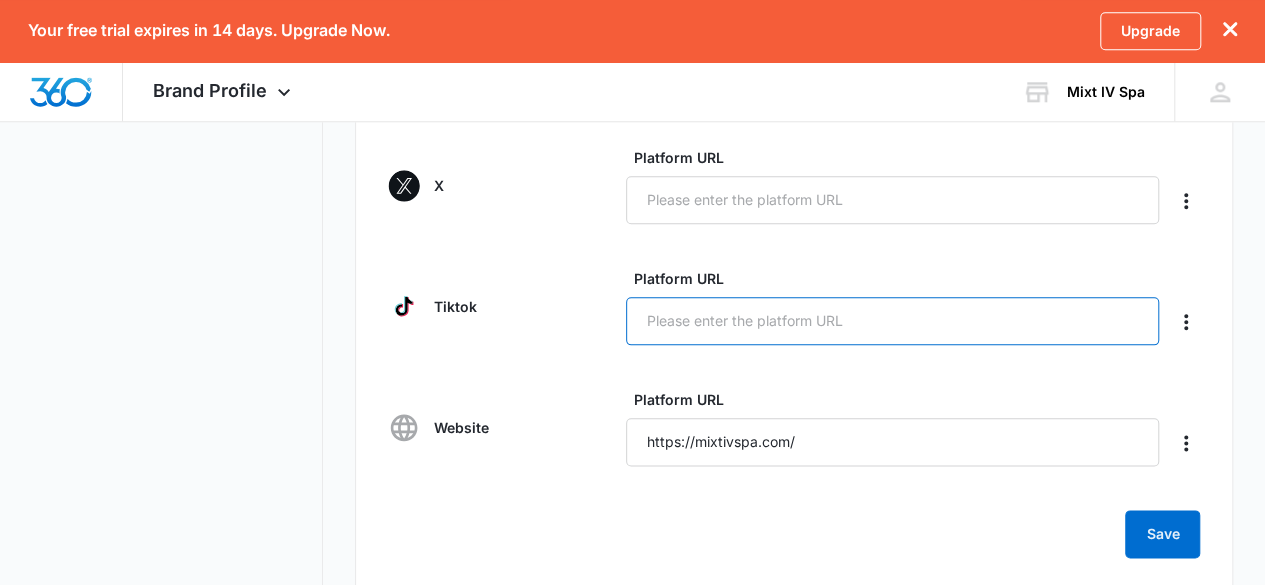click on "Platform URL" at bounding box center (892, 321) 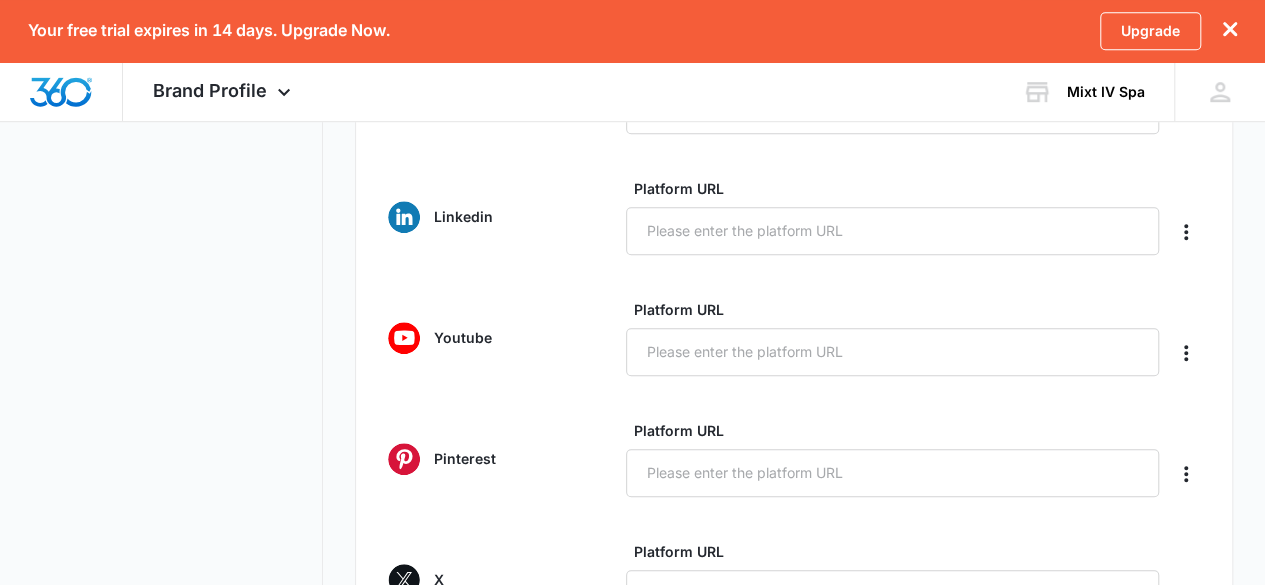 scroll, scrollTop: 586, scrollLeft: 0, axis: vertical 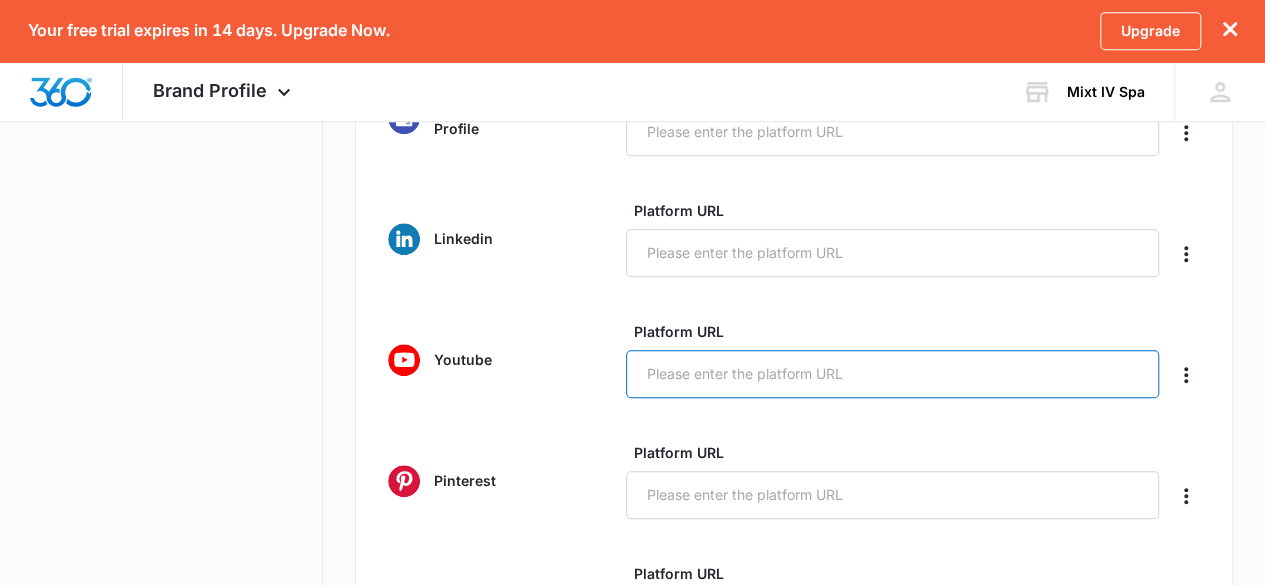 click on "Platform URL" at bounding box center [892, 374] 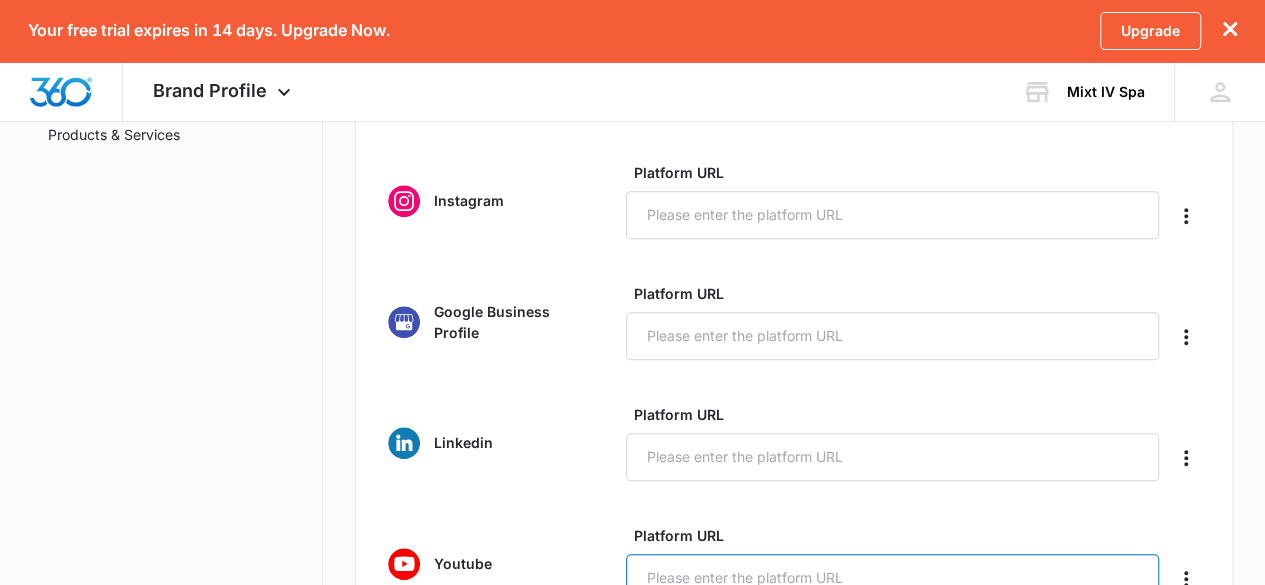 scroll, scrollTop: 376, scrollLeft: 0, axis: vertical 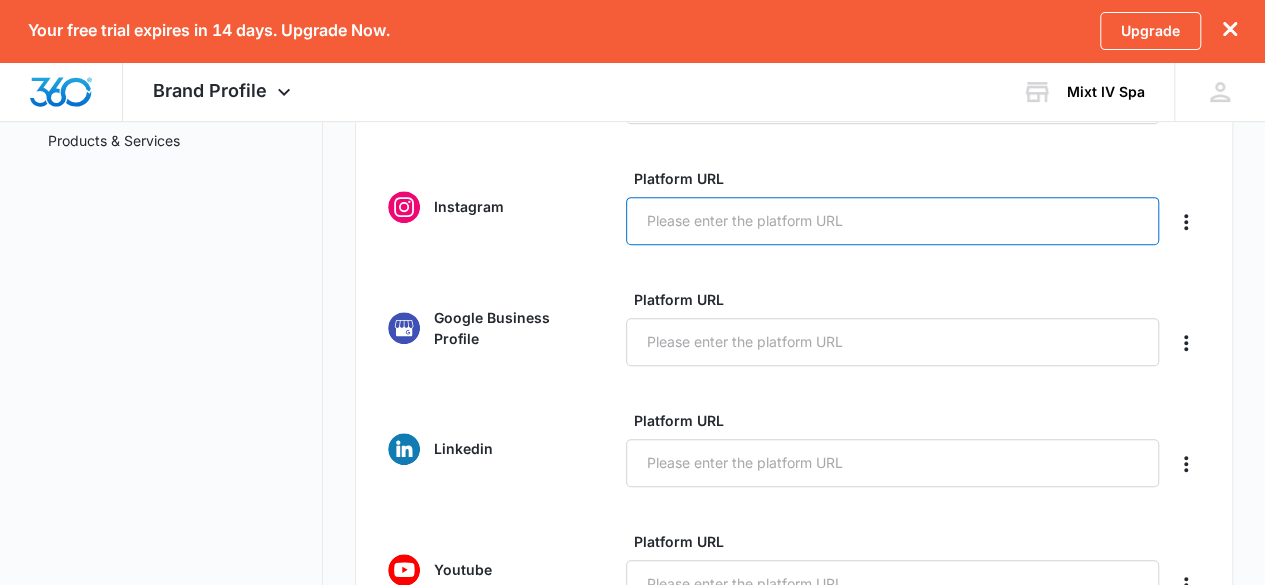click on "Platform URL" at bounding box center (892, 221) 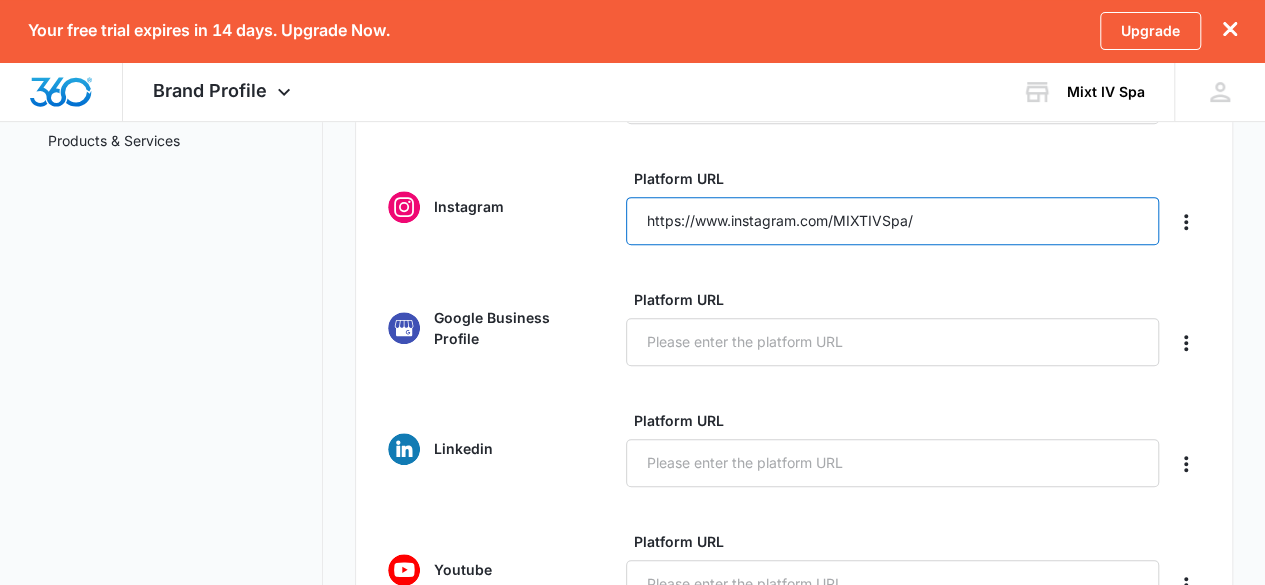 type on "https://www.instagram.com/MIXTIVSpa/" 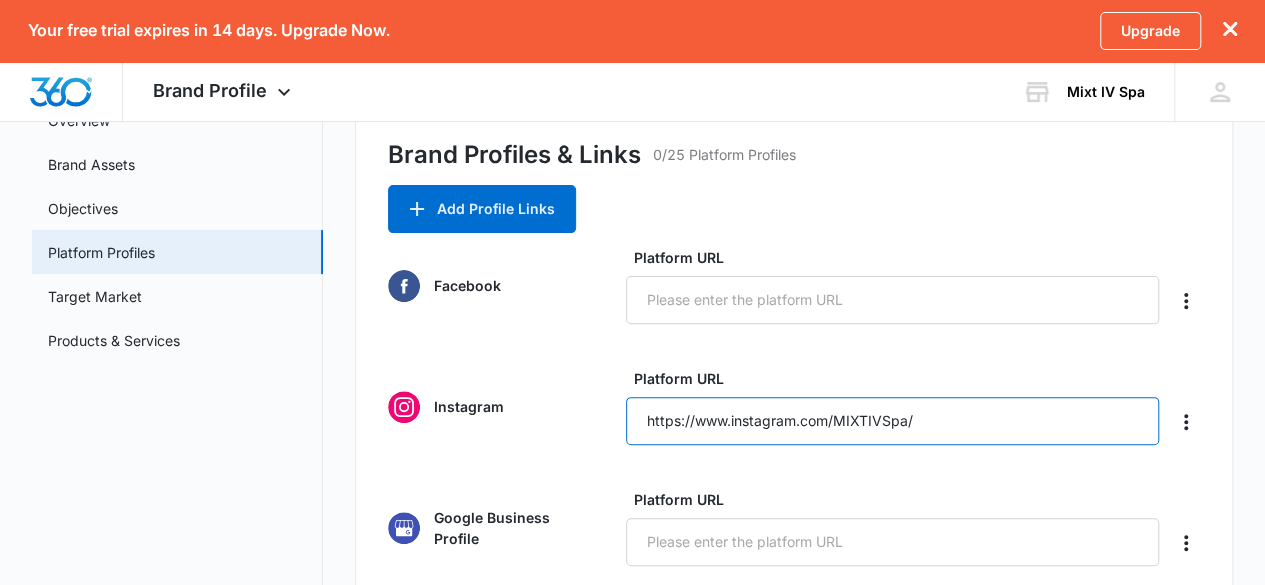 scroll, scrollTop: 162, scrollLeft: 0, axis: vertical 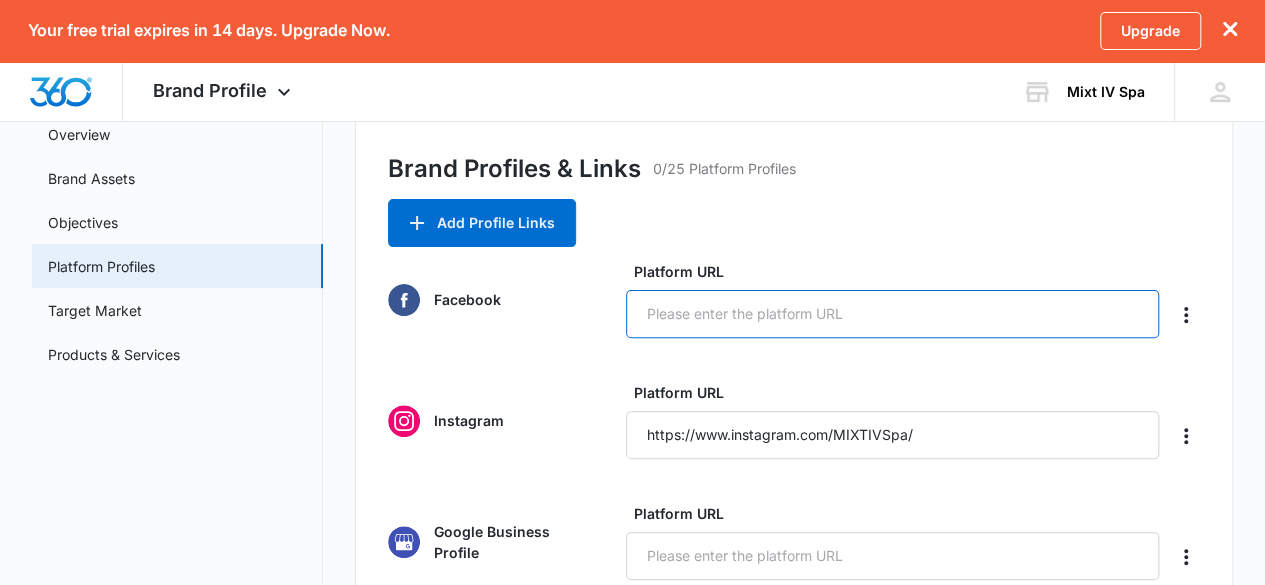 click on "Platform URL" at bounding box center [892, 314] 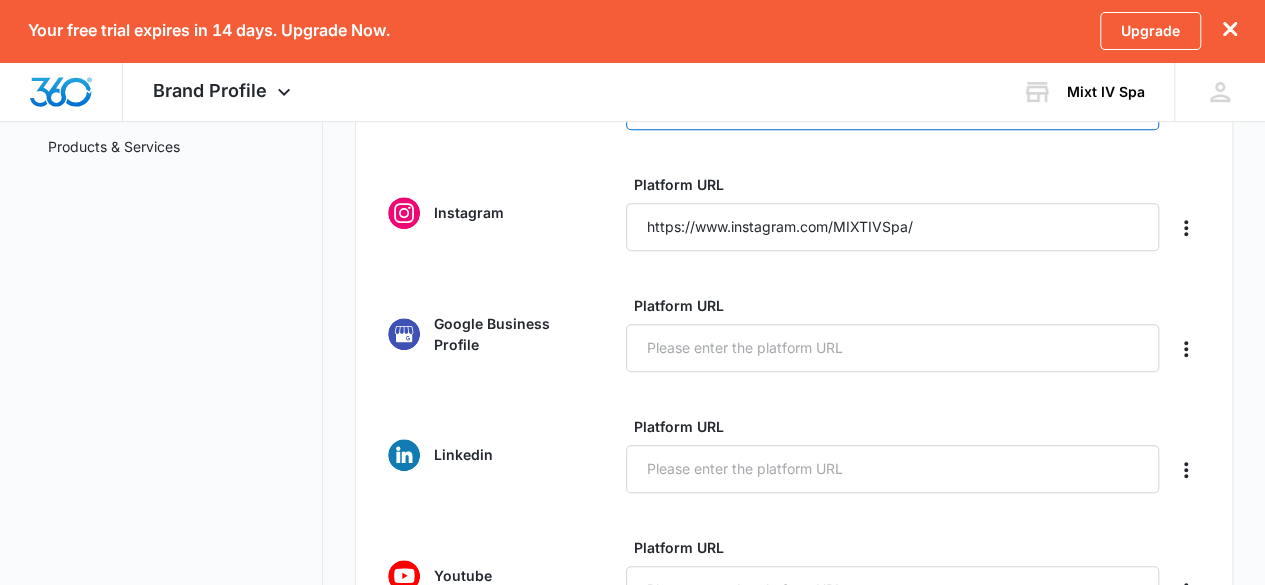 scroll, scrollTop: 374, scrollLeft: 0, axis: vertical 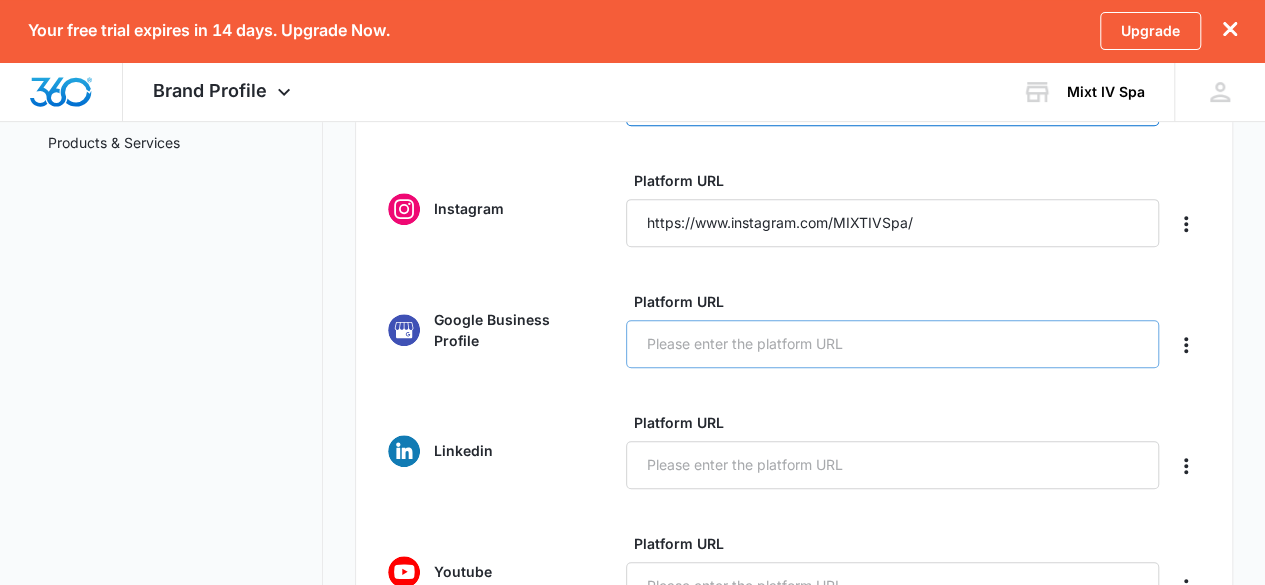 type on "https://www.facebook.com/MIXTIVSpa/" 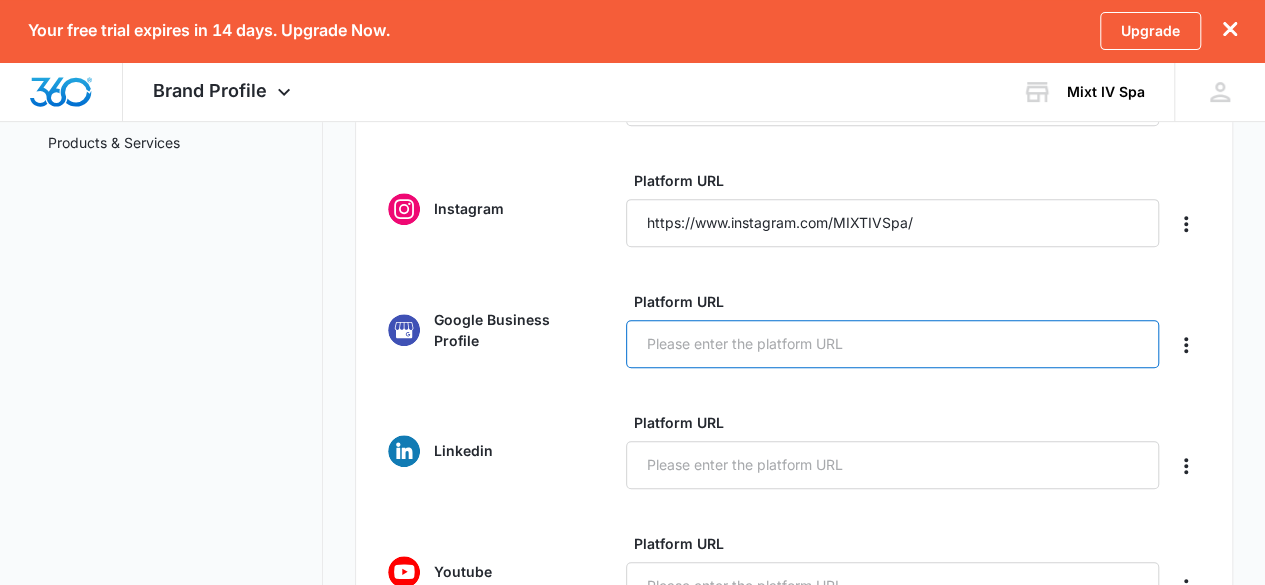 click on "Platform URL" at bounding box center [892, 344] 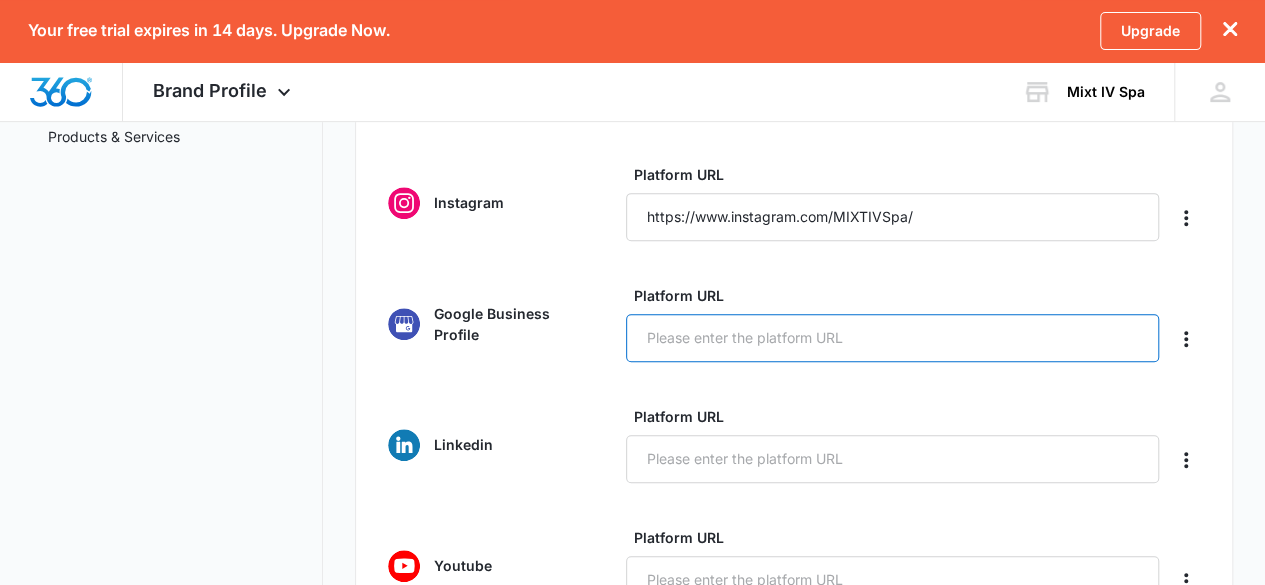 scroll, scrollTop: 370, scrollLeft: 0, axis: vertical 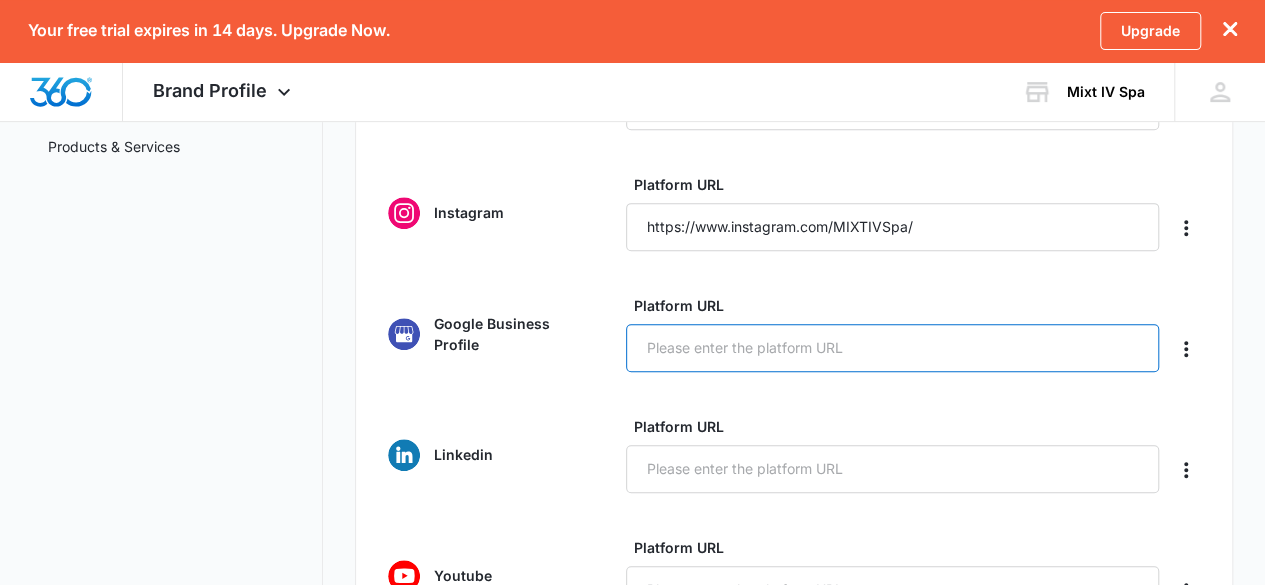 click on "Platform URL" at bounding box center [892, 348] 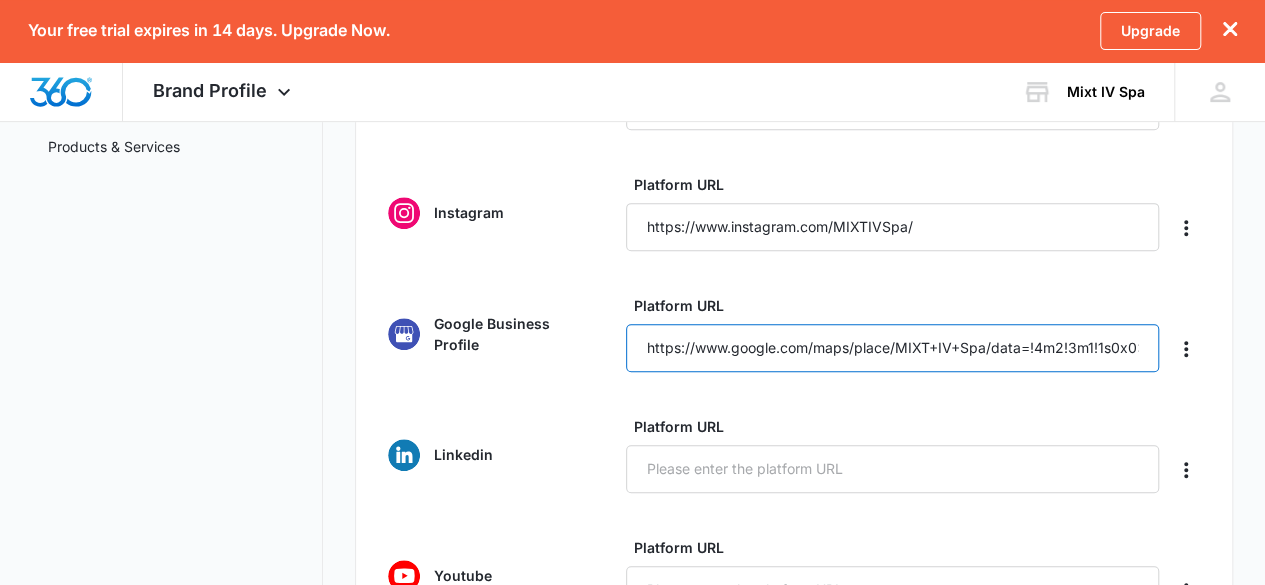 scroll, scrollTop: 0, scrollLeft: 340, axis: horizontal 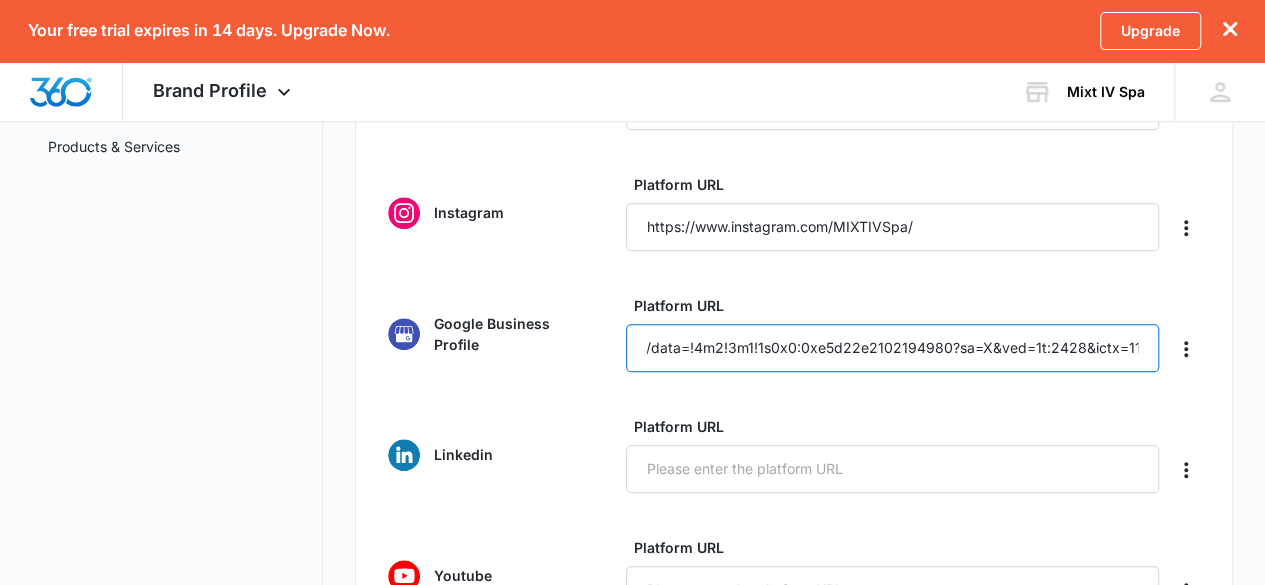 click on "https://www.google.com/maps/place/MIXT+IV+Spa/data=!4m2!3m1!1s0x0:0xe5d22e2102194980?sa=X&ved=1t:2428&ictx=111" at bounding box center (892, 348) 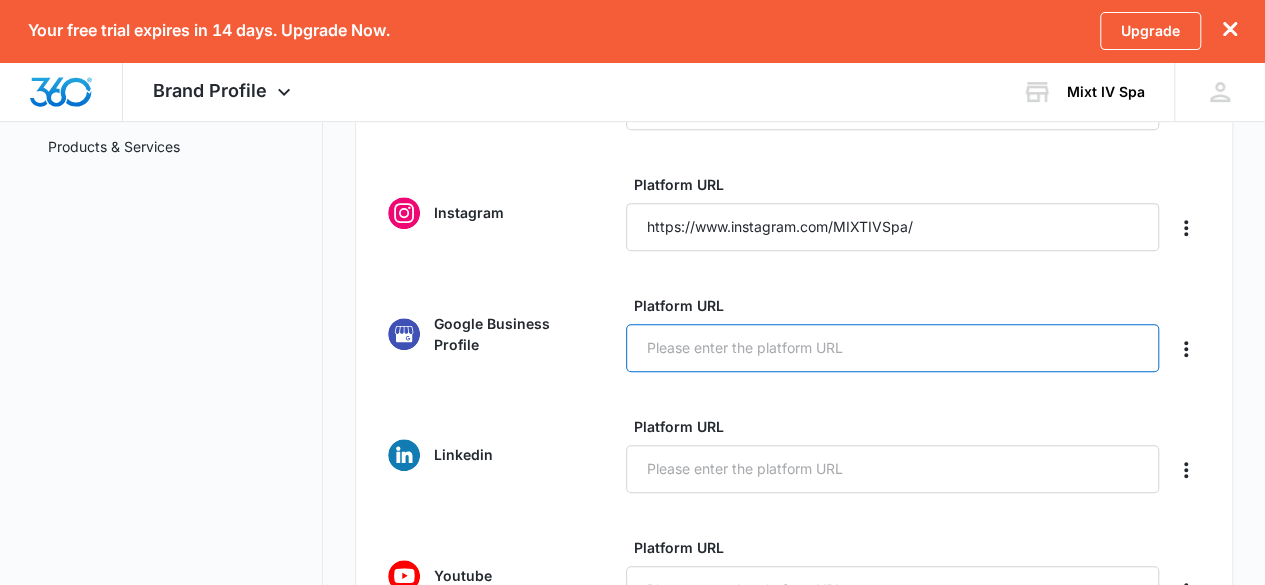 scroll, scrollTop: 0, scrollLeft: 0, axis: both 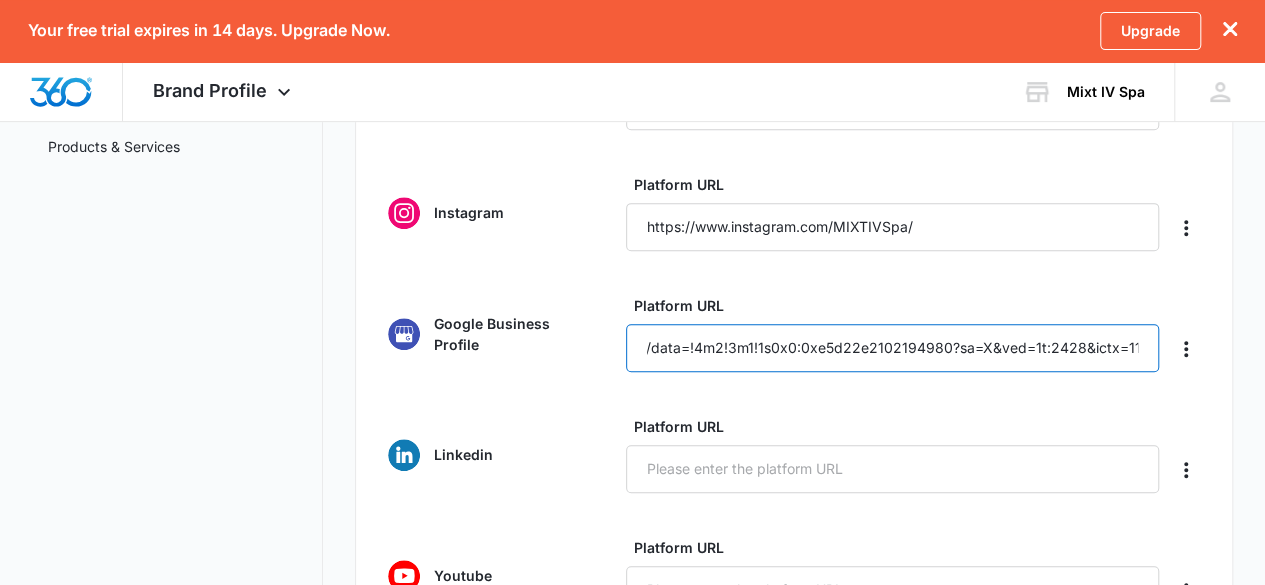 type on "https://www.google.com/maps/place/MIXT+IV+Spa/data=!4m2!3m1!1s0x0:0xe5d22e2102194980?sa=X&ved=1t:2428&ictx=111" 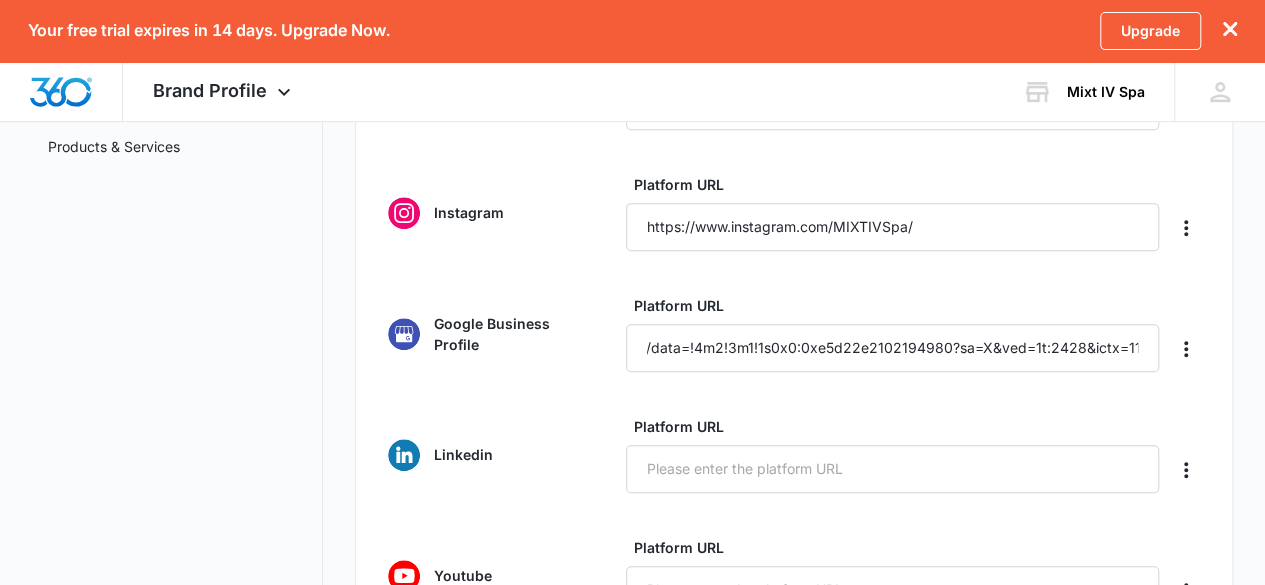 click on "Google Business Profile" at bounding box center [511, 334] 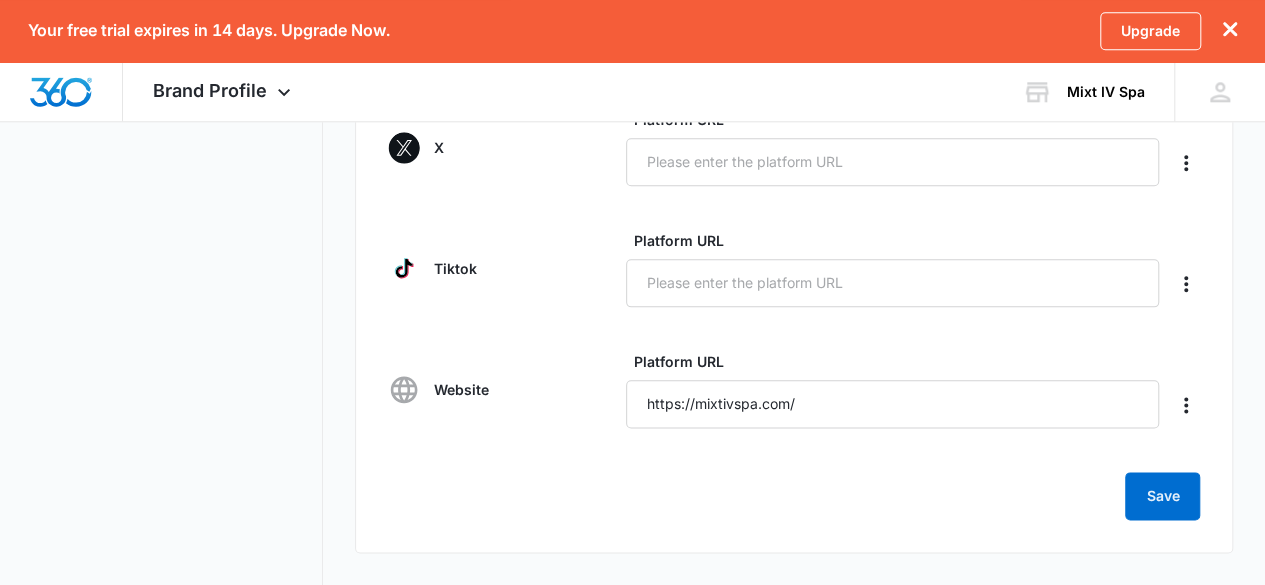 scroll, scrollTop: 1063, scrollLeft: 0, axis: vertical 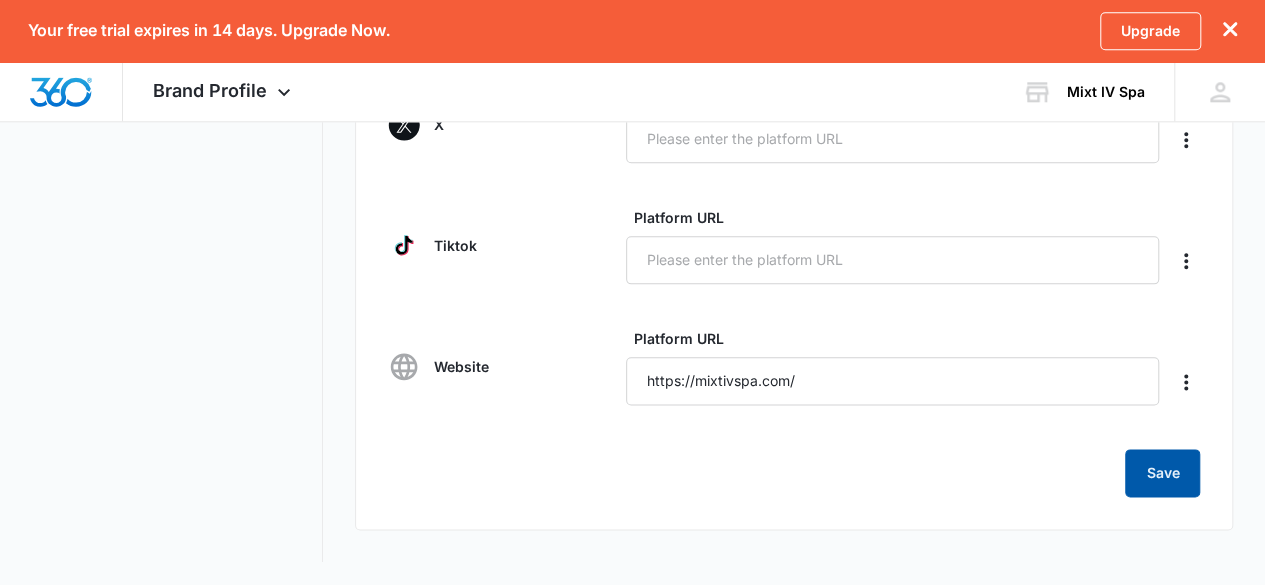click on "Save" at bounding box center (1162, 473) 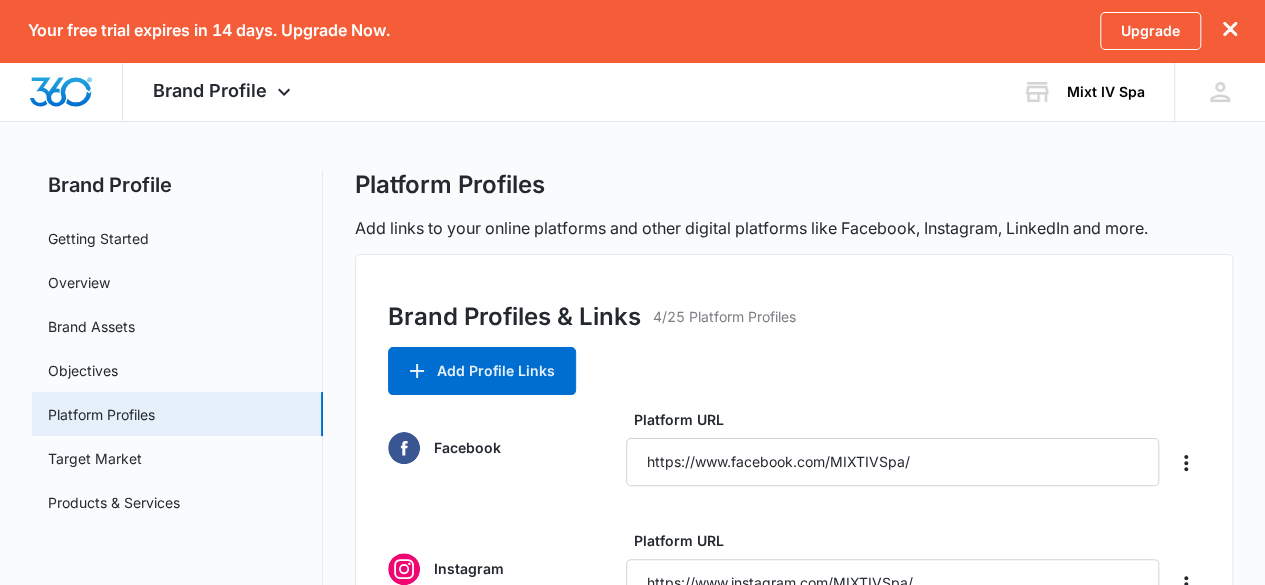 scroll, scrollTop: 0, scrollLeft: 0, axis: both 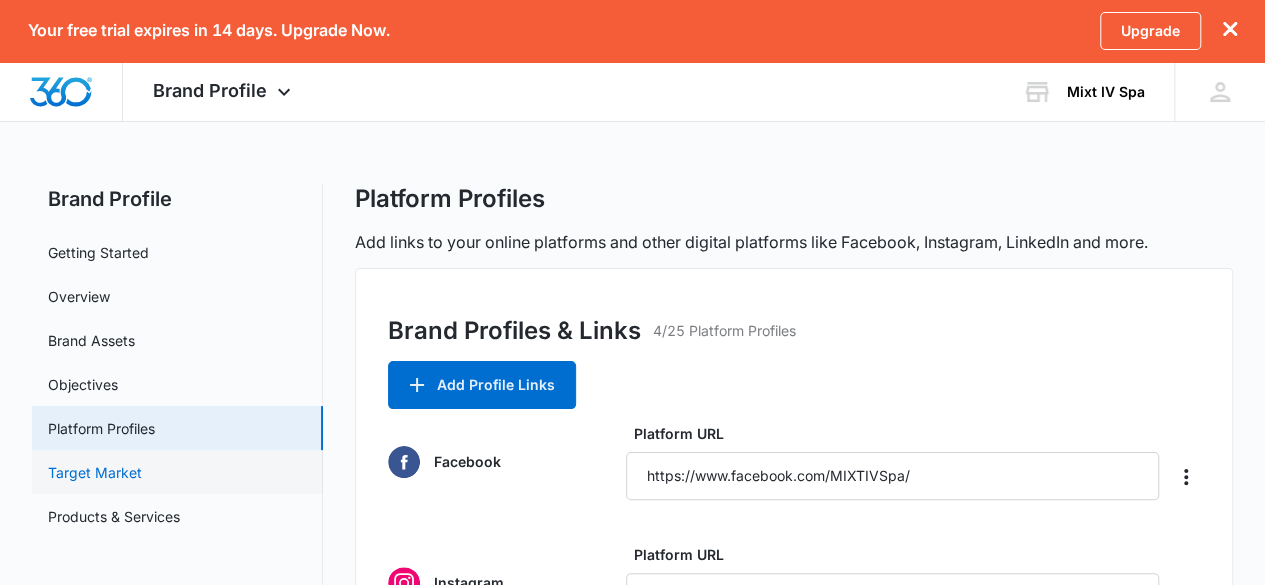 click on "Target Market" at bounding box center (95, 472) 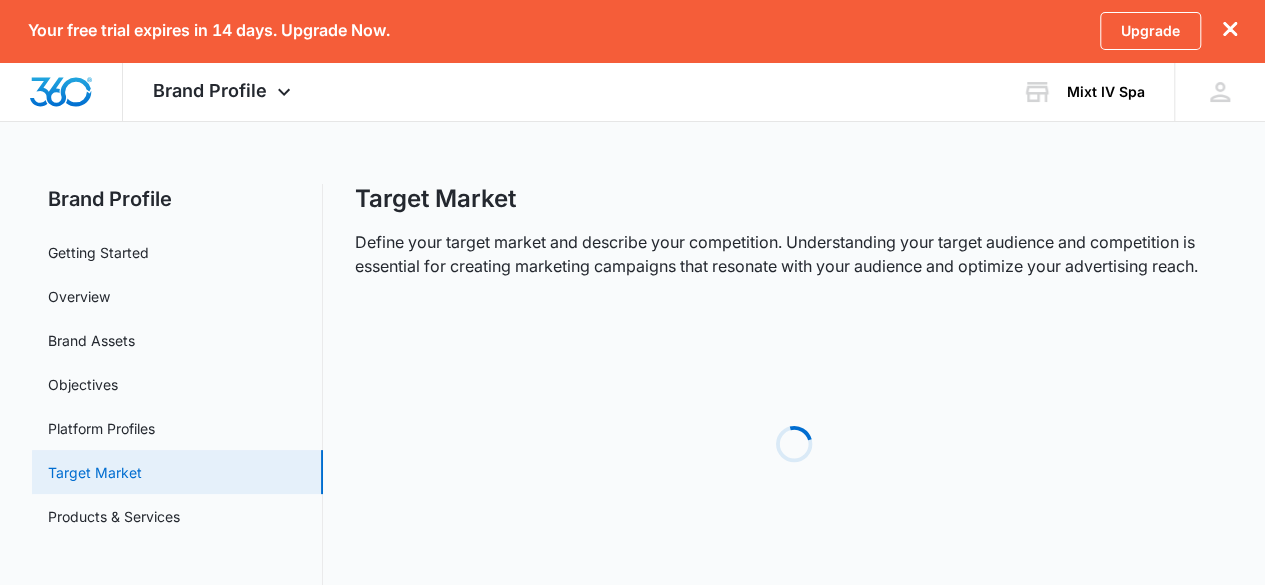 scroll, scrollTop: 32, scrollLeft: 0, axis: vertical 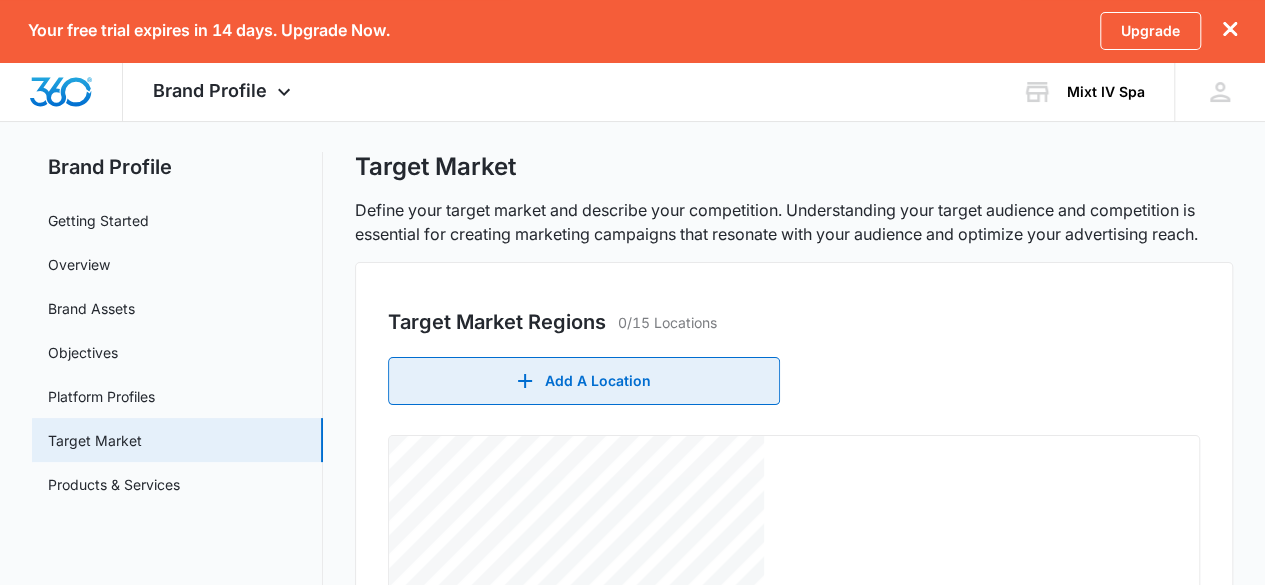 click on "Add A Location" at bounding box center [584, 381] 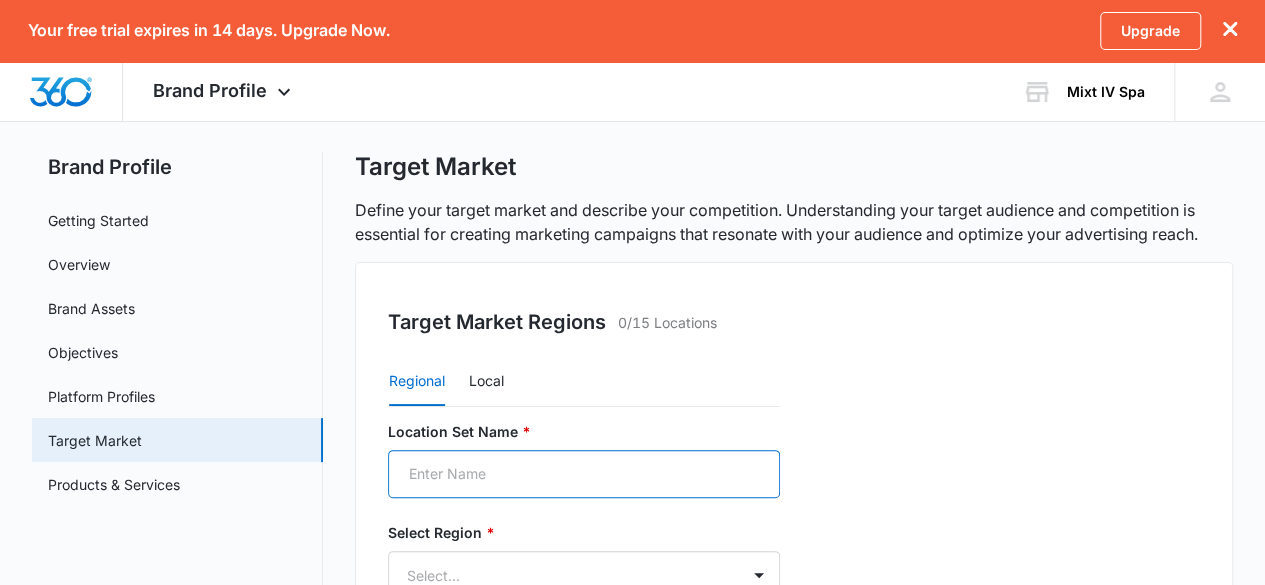 click on "Location Set Name *" at bounding box center [584, 474] 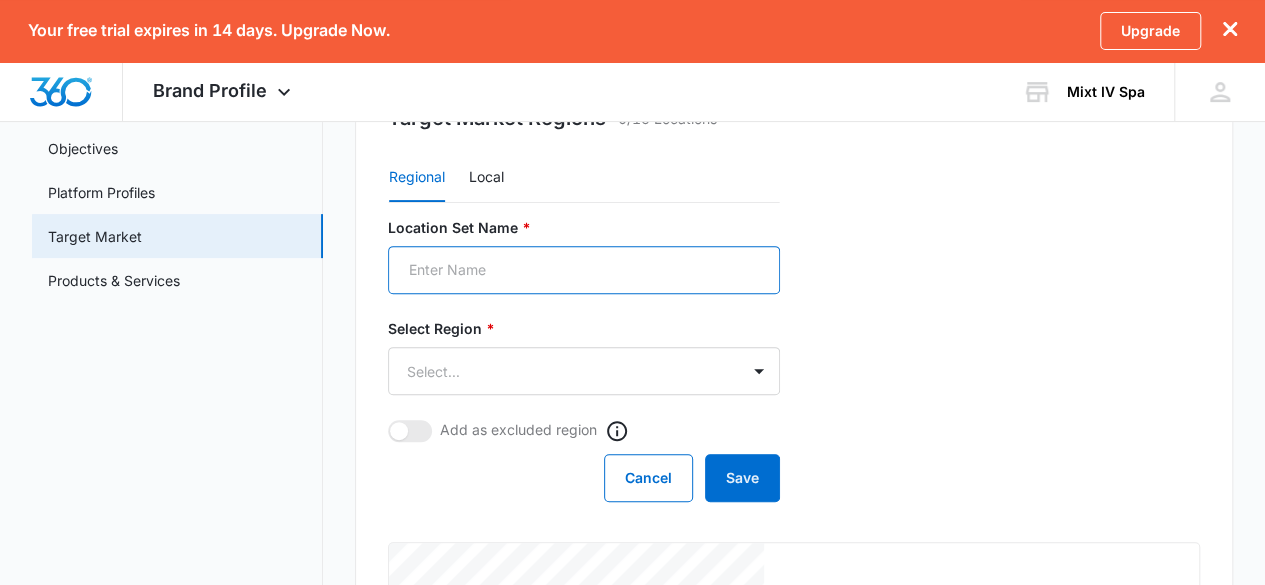 scroll, scrollTop: 252, scrollLeft: 0, axis: vertical 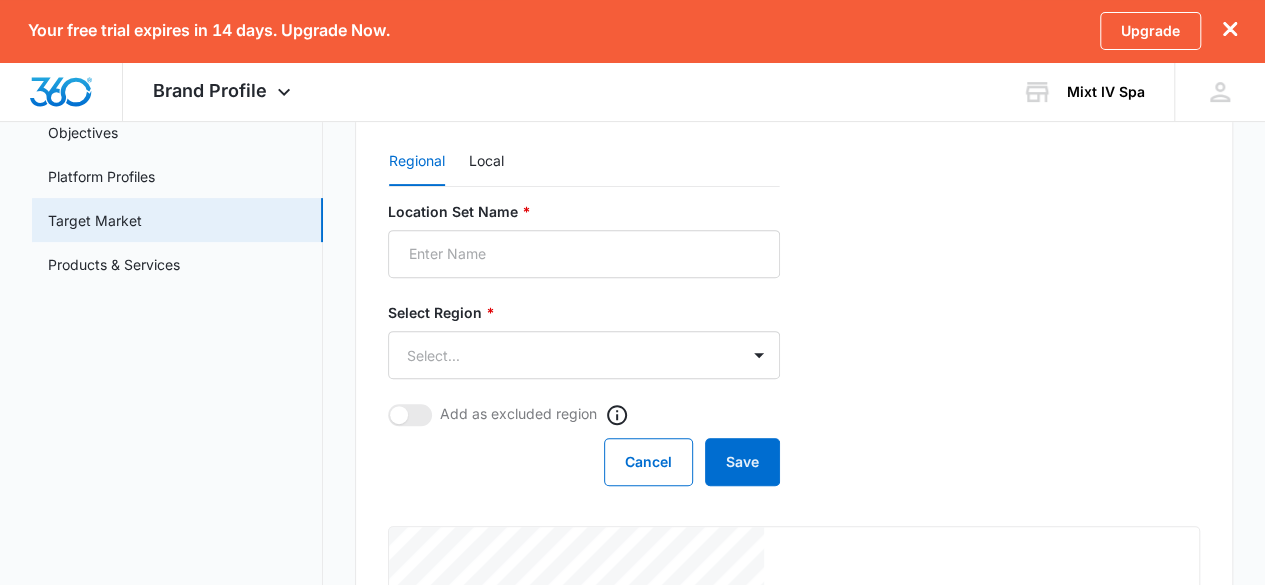 click on "Location Set Name * Select Region * Select... Add as excluded region Cancel Save" at bounding box center [584, 343] 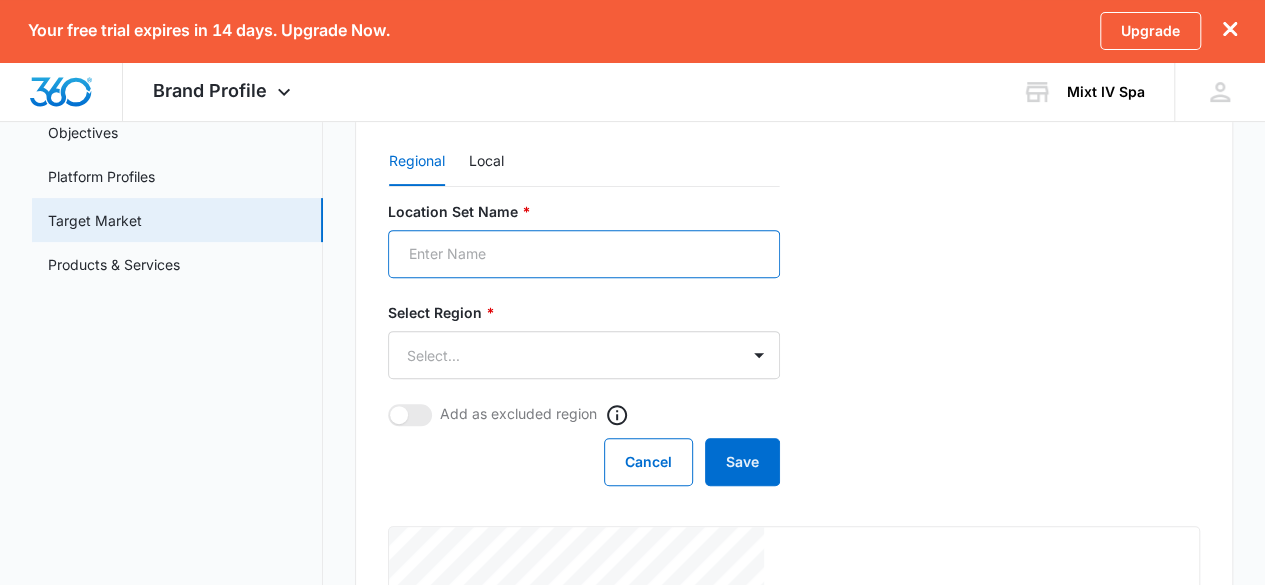 click on "Location Set Name *" at bounding box center (584, 254) 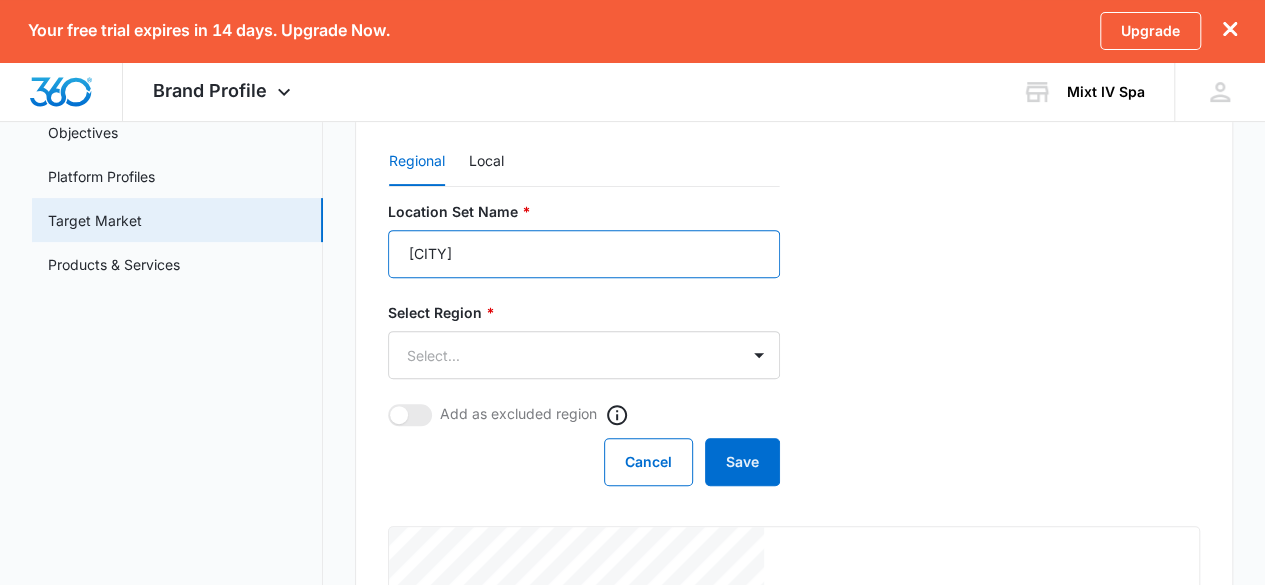 click on "Los Alamitos" at bounding box center [584, 254] 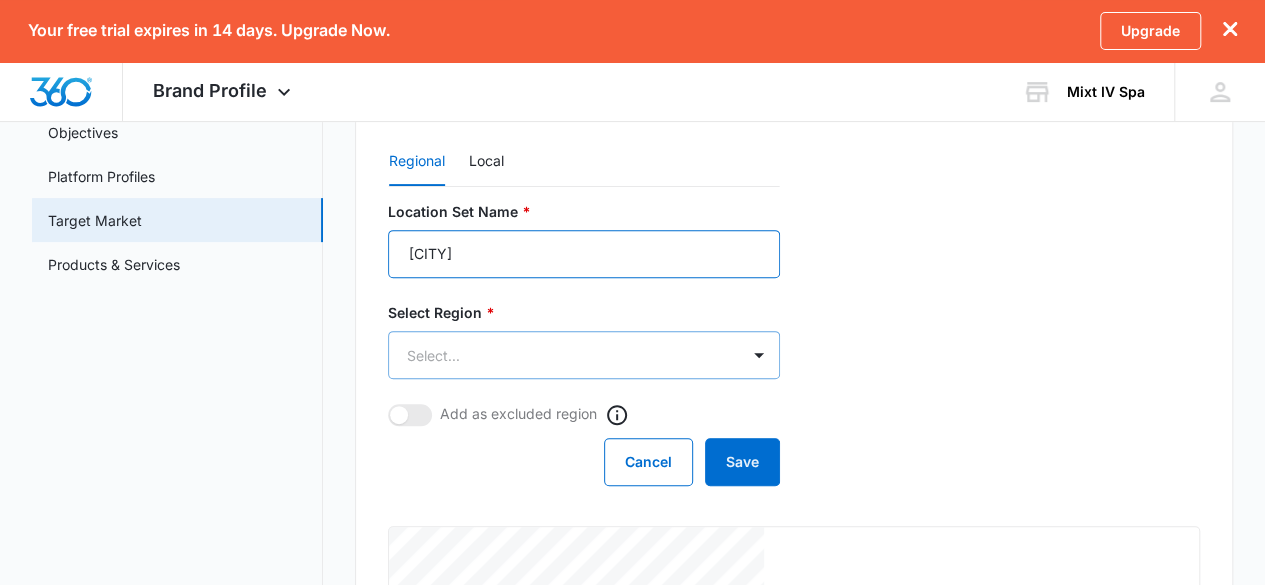 type on "Los Alamitos" 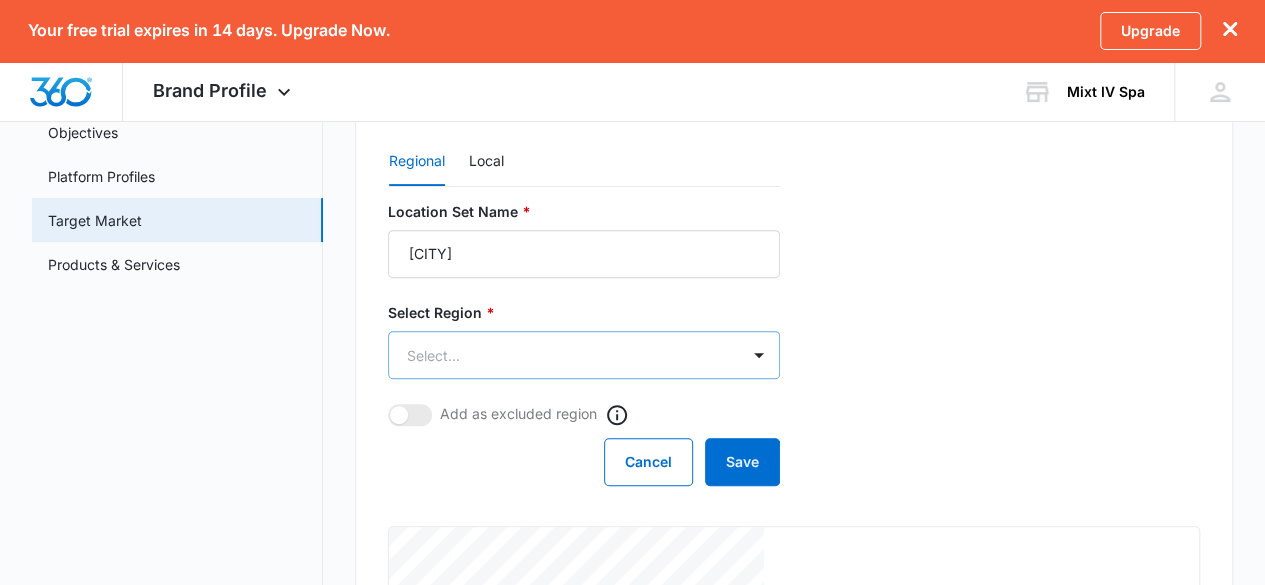 click on "Your free trial expires in 14 days. Upgrade Now. Upgrade Brand Profile Apps Reputation Websites Forms CRM Email Shop Payments POS Ads Intelligence Brand Settings Mixt IV Spa Your Accounts View All MA Michael Abebe michael@contractorscaleup.com My Profile Notifications Support Logout Terms & Conditions   •   Privacy Policy Brand Profile Getting Started Overview Brand Assets Objectives Platform Profiles Target Market Products & Services Target Market Define your target market and describe your competition. Understanding your target audience and competition is essential for creating marketing campaigns that resonate with your audience and optimize your advertising reach. Target Market Regions 0/15 Locations Regional Local Location Set Name * Los Alamitos Select Region * Select... Add as excluded region Cancel Save © Mapbox   © OpenStreetMap   Improve this map Target Customers 0/15 Customers Add Customer Profile Add Competitor 0/15 Competitors Add Competitor" at bounding box center (632, 586) 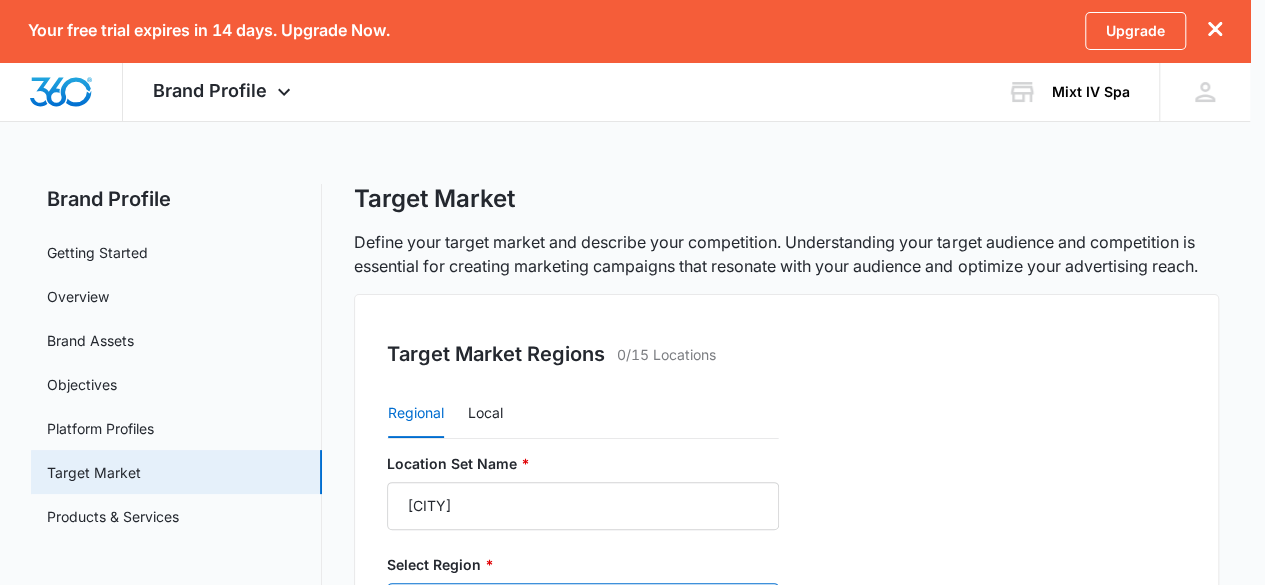scroll, scrollTop: 0, scrollLeft: 0, axis: both 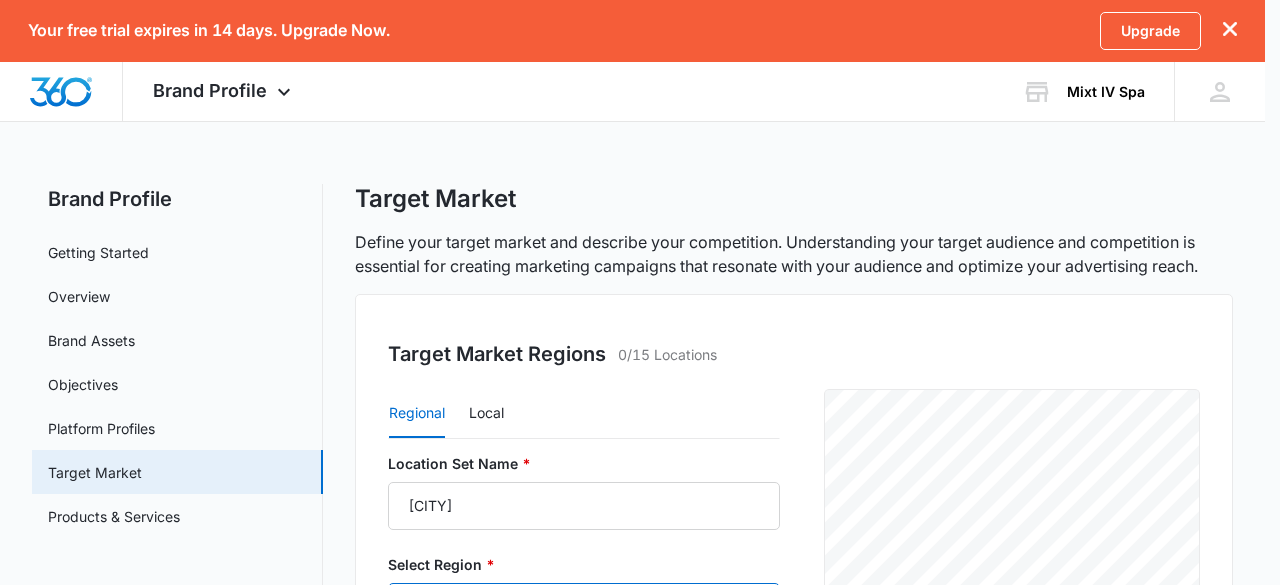click at bounding box center [640, 292] 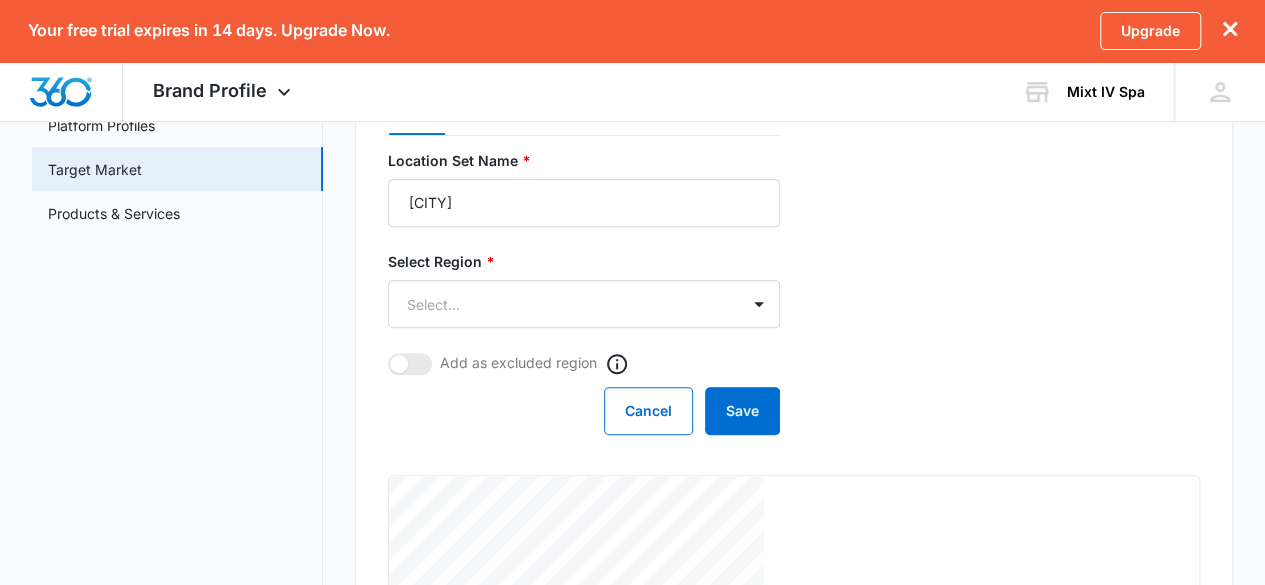 scroll, scrollTop: 302, scrollLeft: 0, axis: vertical 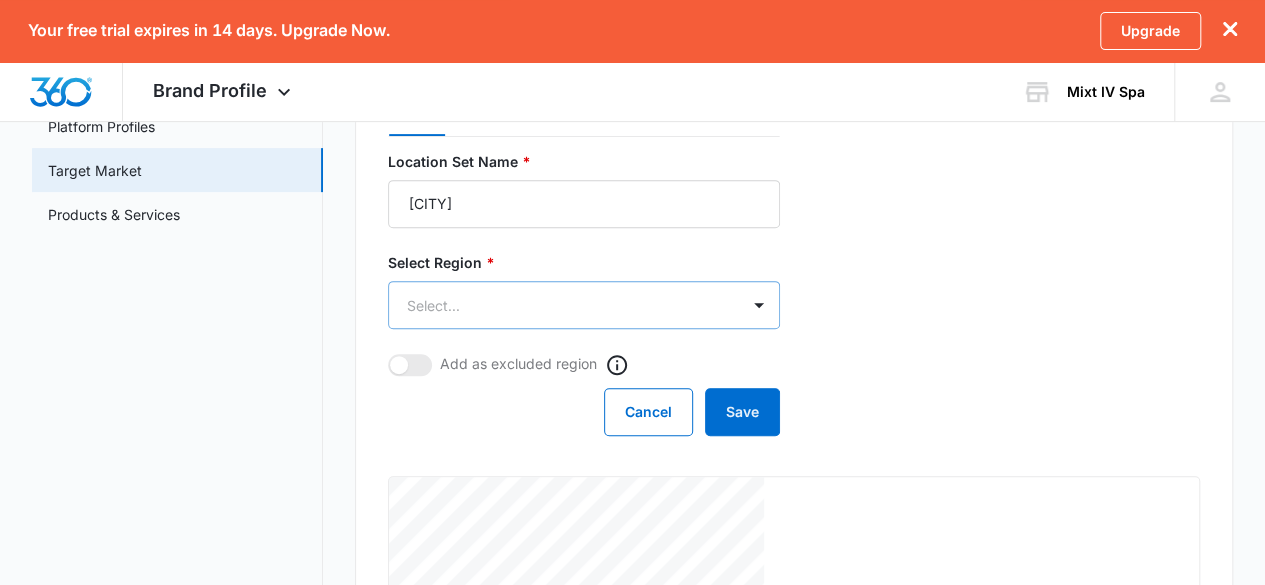 click on "Your free trial expires in 14 days. Upgrade Now. Upgrade Brand Profile Apps Reputation Websites Forms CRM Email Shop Payments POS Ads Intelligence Brand Settings Mixt IV Spa Your Accounts View All MA Michael Abebe michael@contractorscaleup.com My Profile Notifications Support Logout Terms & Conditions   •   Privacy Policy Brand Profile Getting Started Overview Brand Assets Objectives Platform Profiles Target Market Products & Services Target Market Define your target market and describe your competition. Understanding your target audience and competition is essential for creating marketing campaigns that resonate with your audience and optimize your advertising reach. Target Market Regions 0/15 Locations Regional Local Location Set Name * Los Alamitos Select Region * Select... Add as excluded region Cancel Save © Mapbox   © OpenStreetMap   Improve this map Target Customers 0/15 Customers Add Customer Profile Add Competitor 0/15 Competitors Add Competitor" at bounding box center (632, 536) 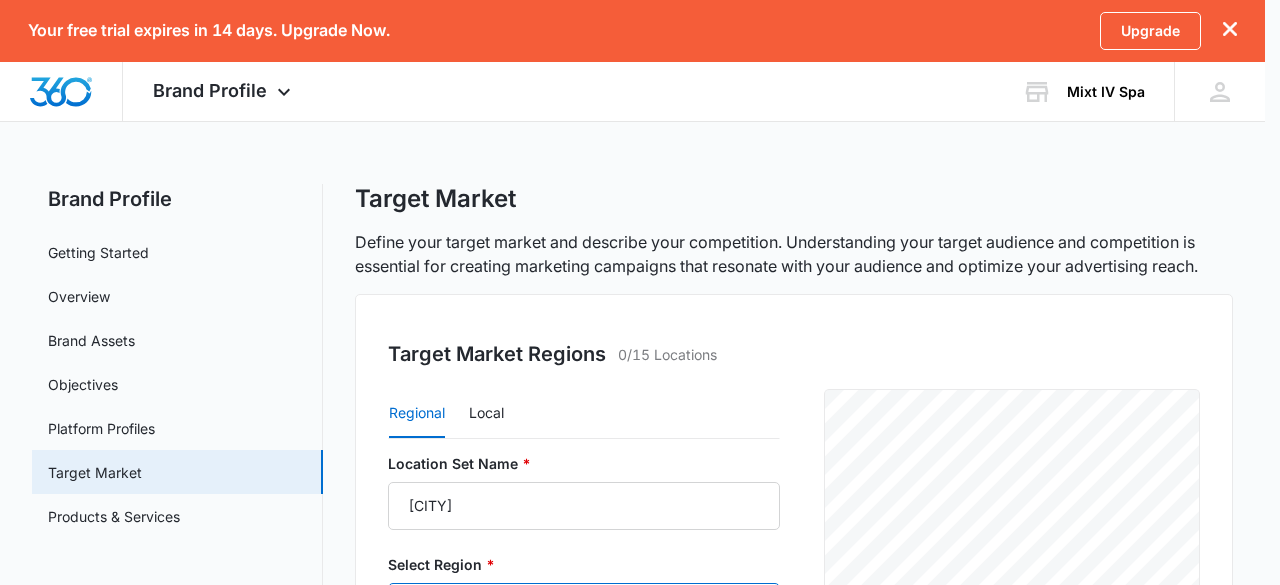 click at bounding box center [640, 292] 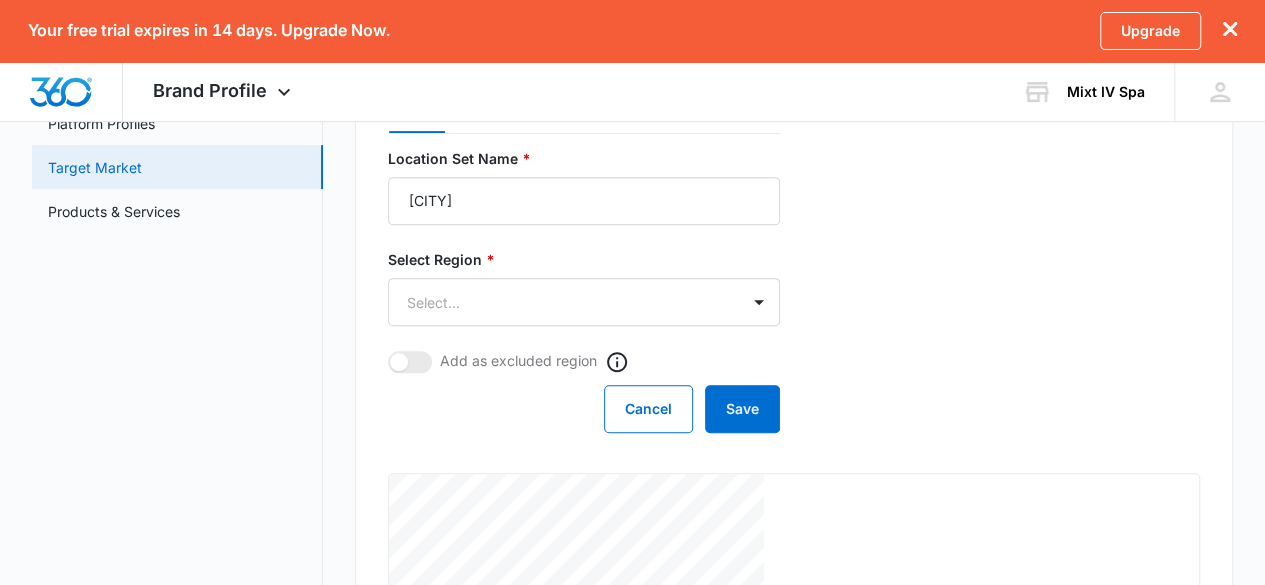 scroll, scrollTop: 306, scrollLeft: 0, axis: vertical 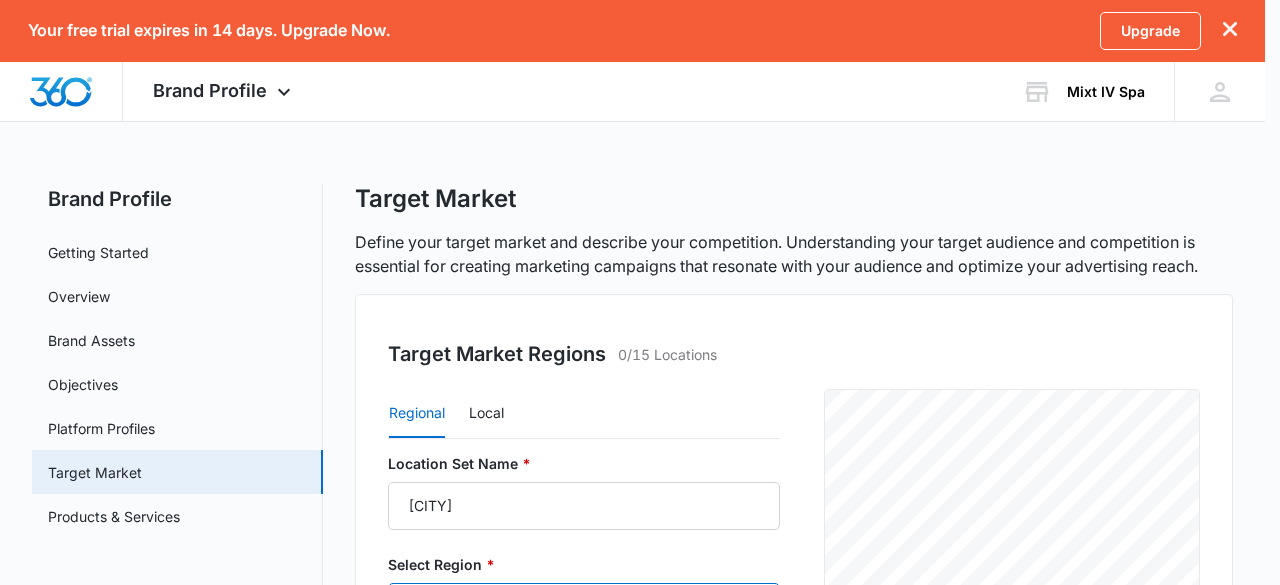 click on "Your free trial expires in 14 days. Upgrade Now. Upgrade Brand Profile Apps Reputation Websites Forms CRM Email Shop Payments POS Ads Intelligence Brand Settings Mixt IV Spa Your Accounts View All MA Michael Abebe michael@contractorscaleup.com My Profile Notifications Support Logout Terms & Conditions   •   Privacy Policy Brand Profile Getting Started Overview Brand Assets Objectives Platform Profiles Target Market Products & Services Target Market Define your target market and describe your competition. Understanding your target audience and competition is essential for creating marketing campaigns that resonate with your audience and optimize your advertising reach. Target Market Regions 0/15 Locations Regional Local Location Set Name * Los Alamitos Select Region * 66 results available. Use Up and Down to choose options, press Enter to select the currently focused option, press Escape to exit the menu, press Tab to select the option and exit the menu. Select... Add as excluded region Cancel Save" at bounding box center [640, 292] 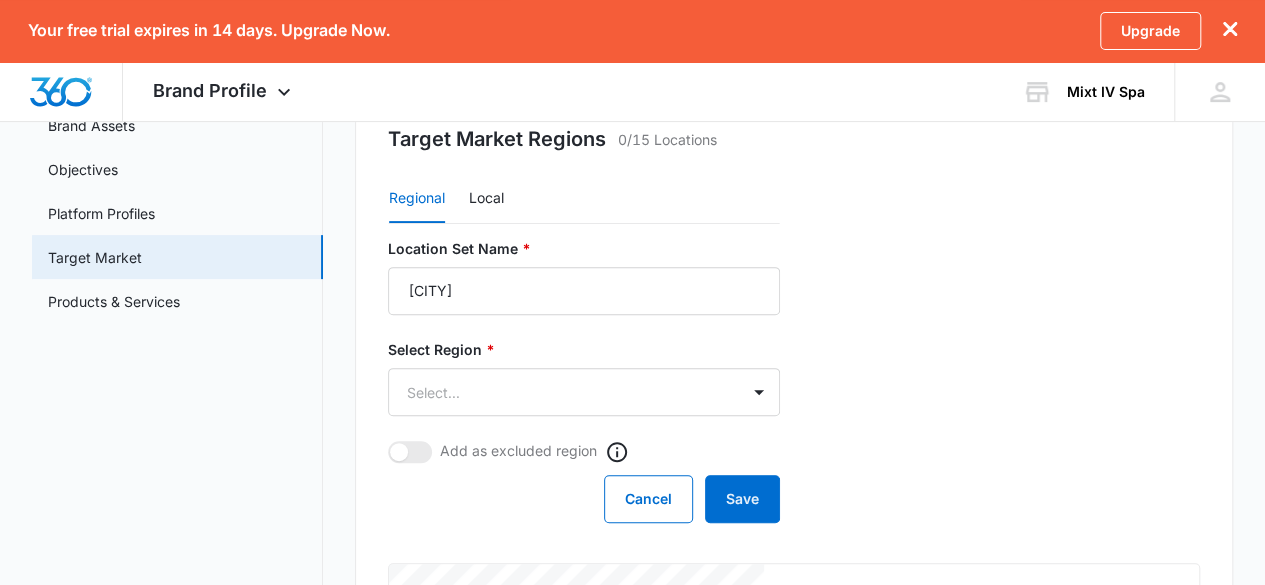 scroll, scrollTop: 220, scrollLeft: 0, axis: vertical 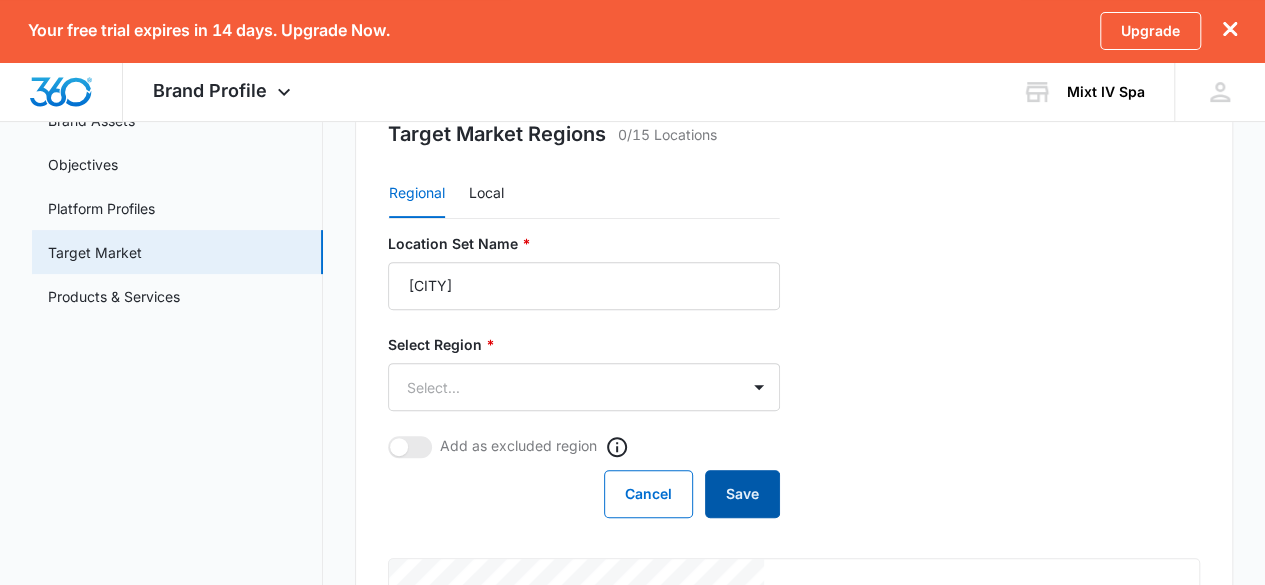 click on "Save" at bounding box center [742, 494] 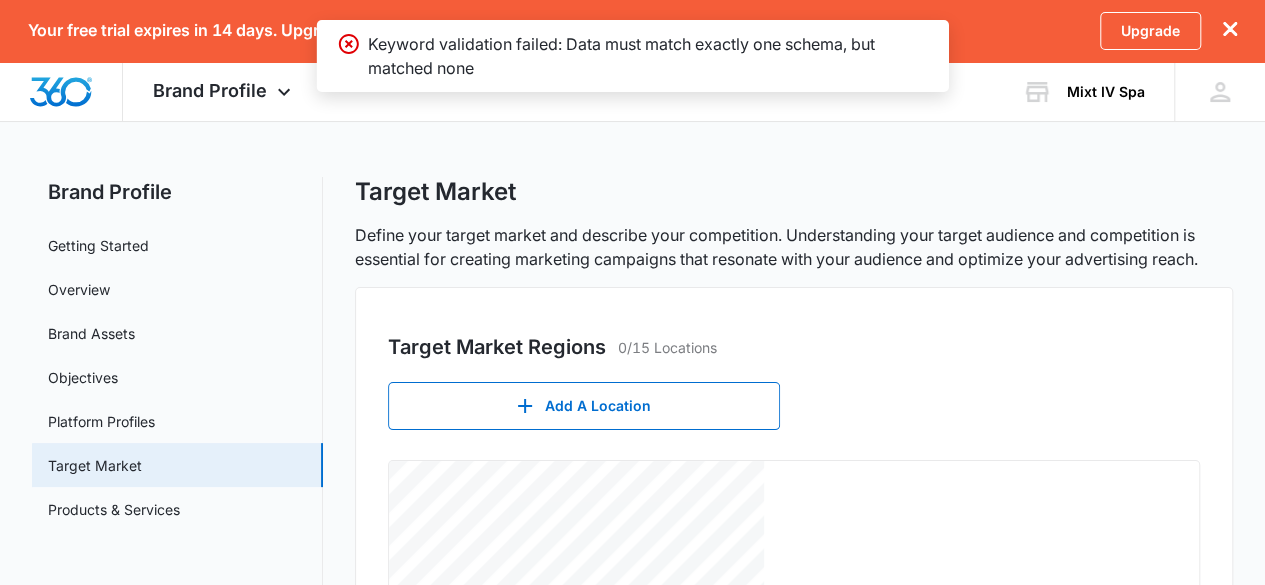 scroll, scrollTop: 4, scrollLeft: 0, axis: vertical 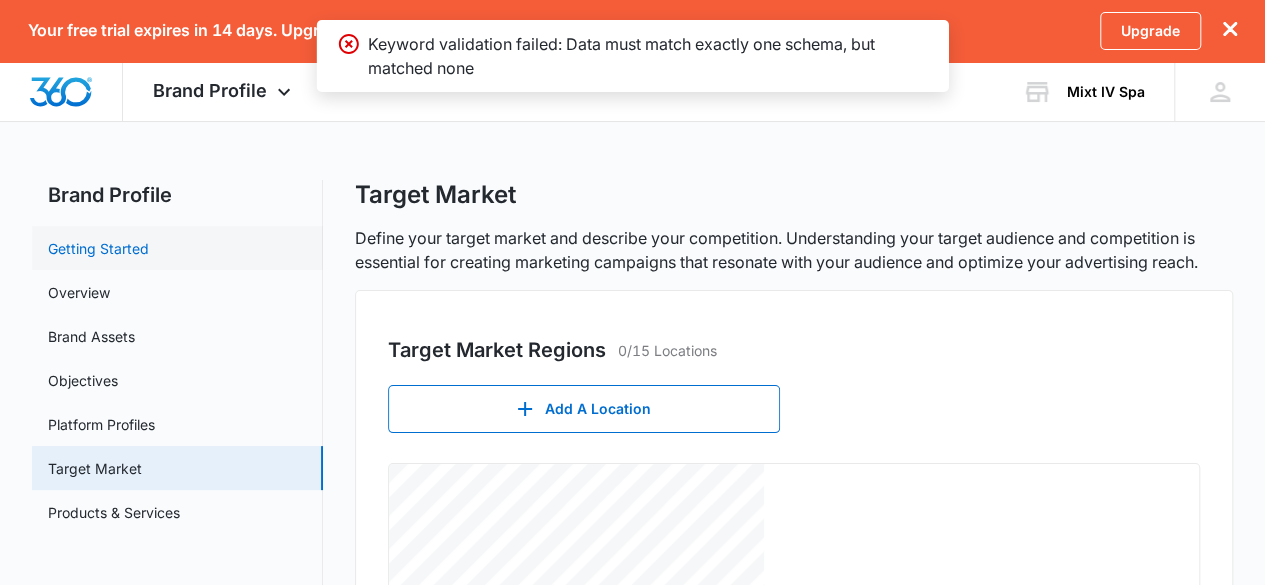 click on "Getting Started" at bounding box center (98, 248) 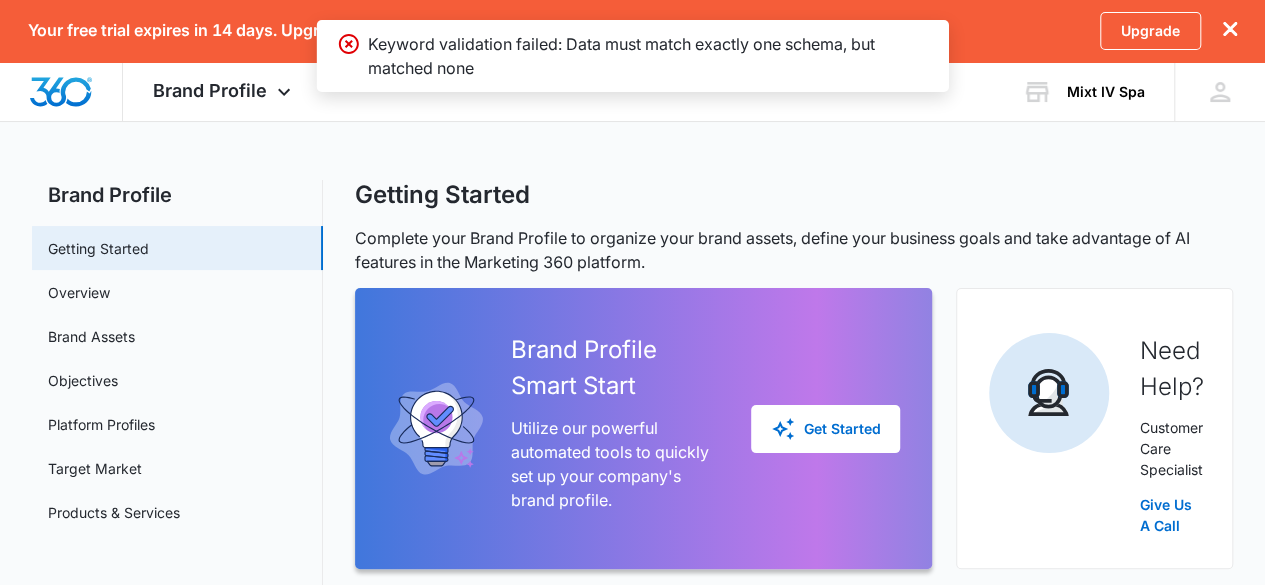 scroll, scrollTop: 0, scrollLeft: 0, axis: both 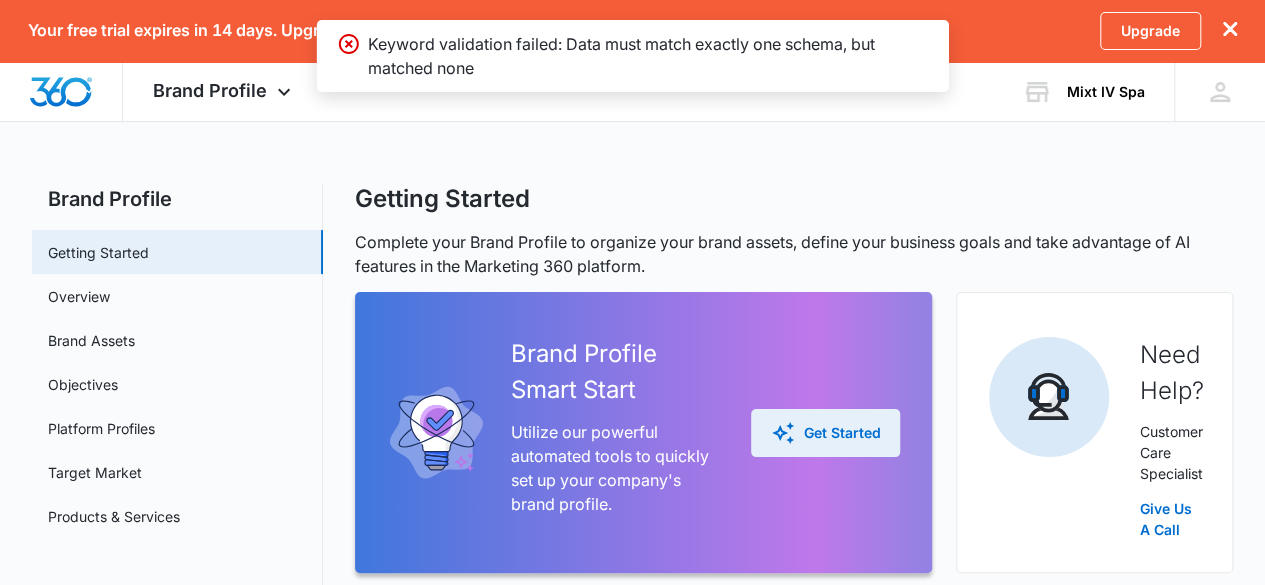 click on "Get Started" at bounding box center (825, 433) 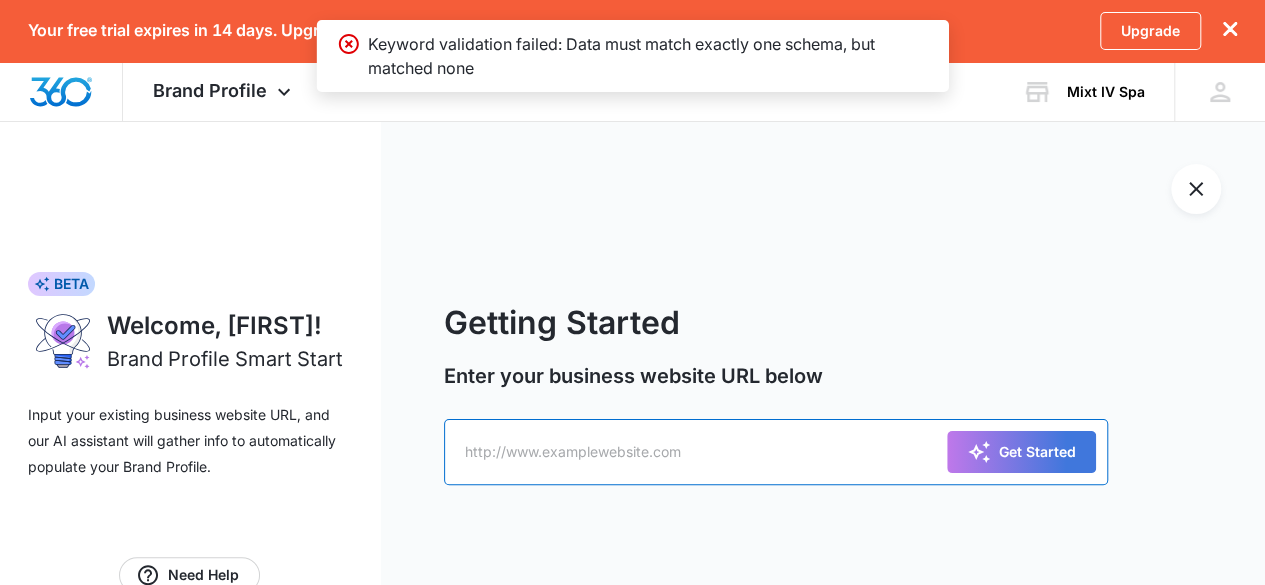 click at bounding box center [776, 452] 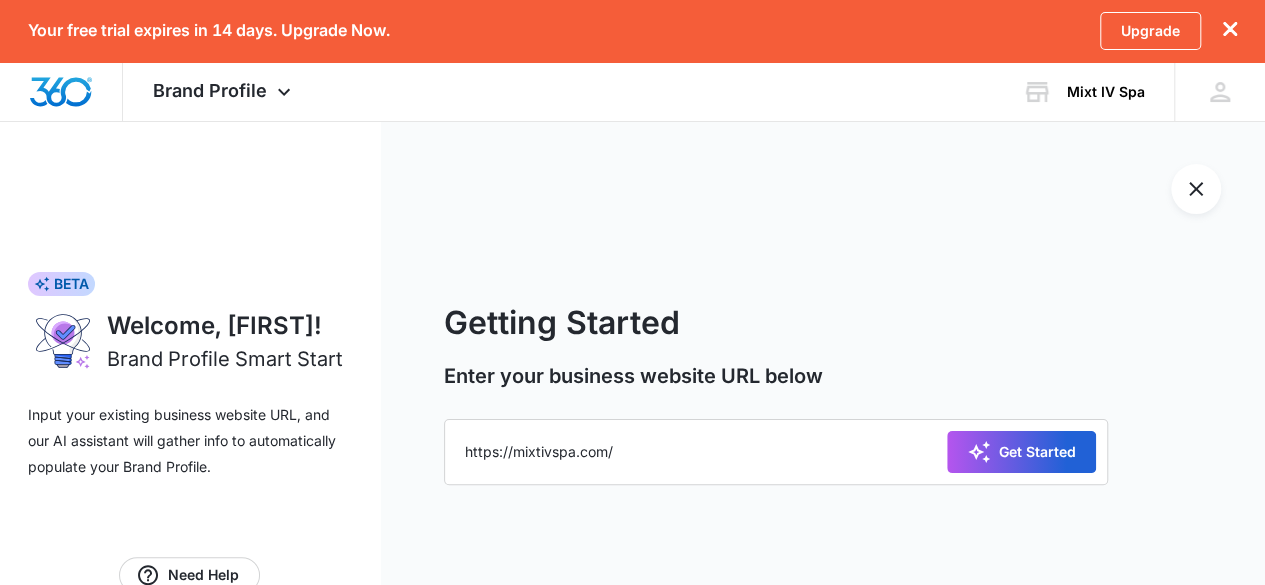click on "Get Started" at bounding box center [1021, 452] 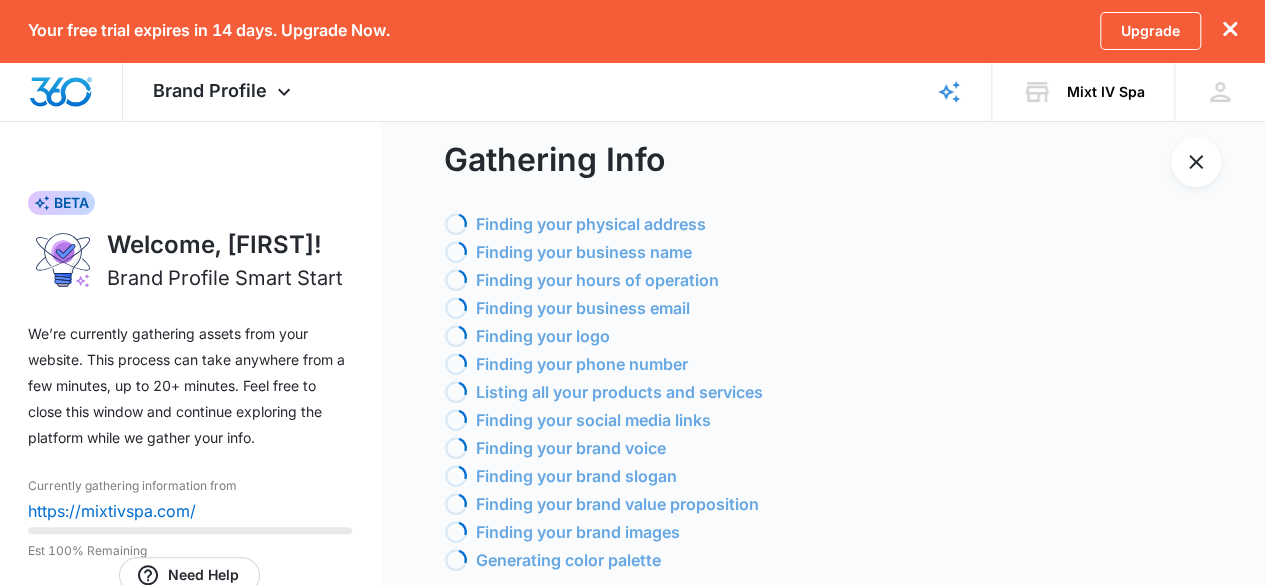 scroll, scrollTop: 28, scrollLeft: 0, axis: vertical 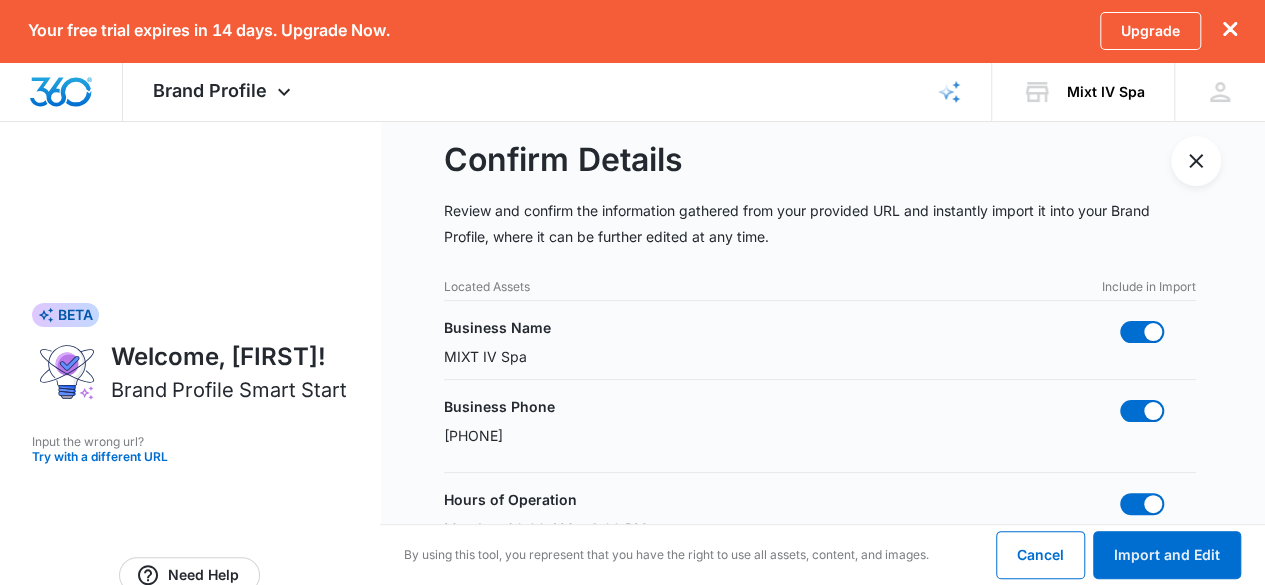 radio on "false" 